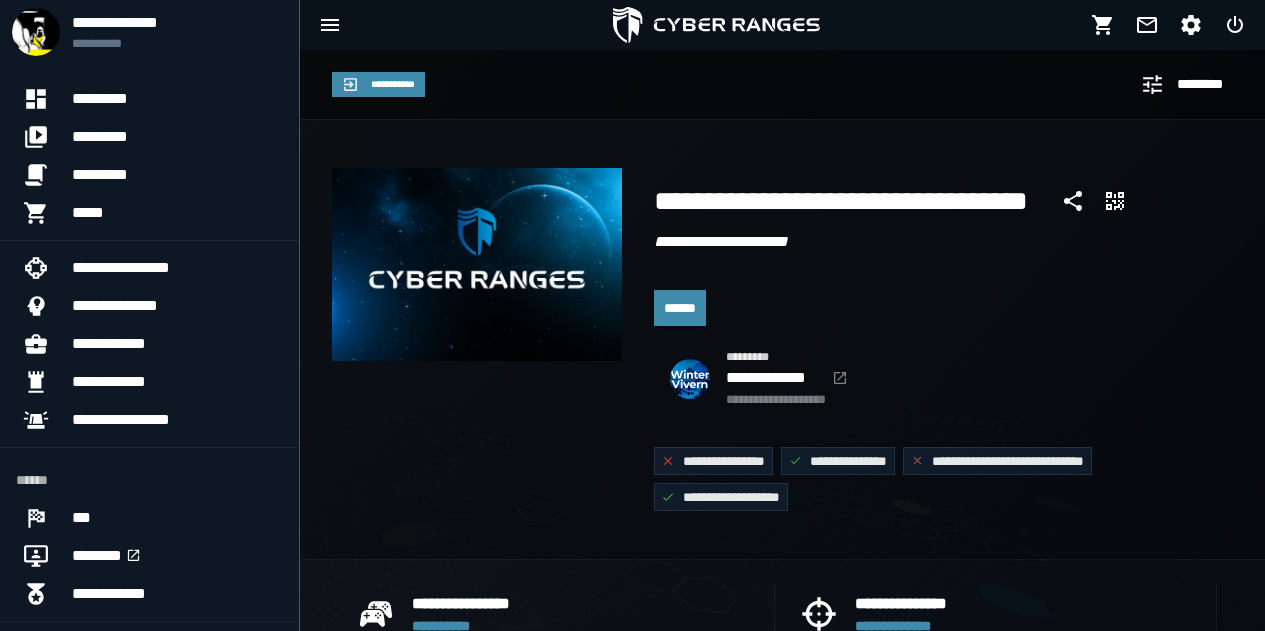 scroll, scrollTop: 241, scrollLeft: 0, axis: vertical 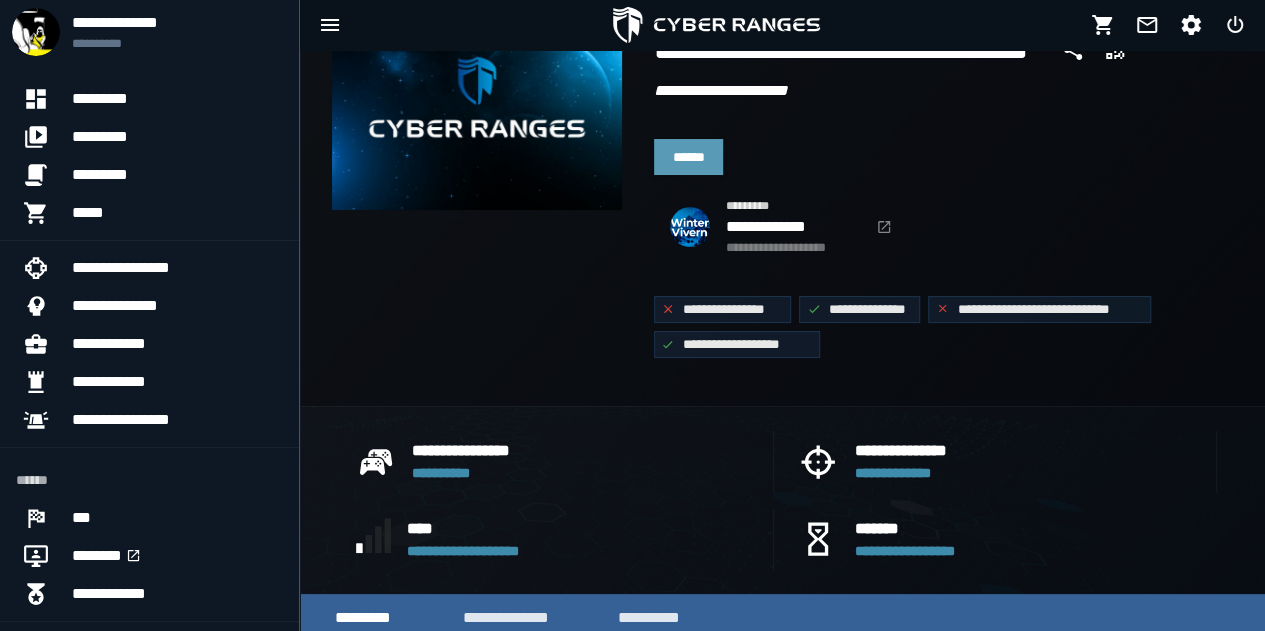 click on "******" at bounding box center (689, 157) 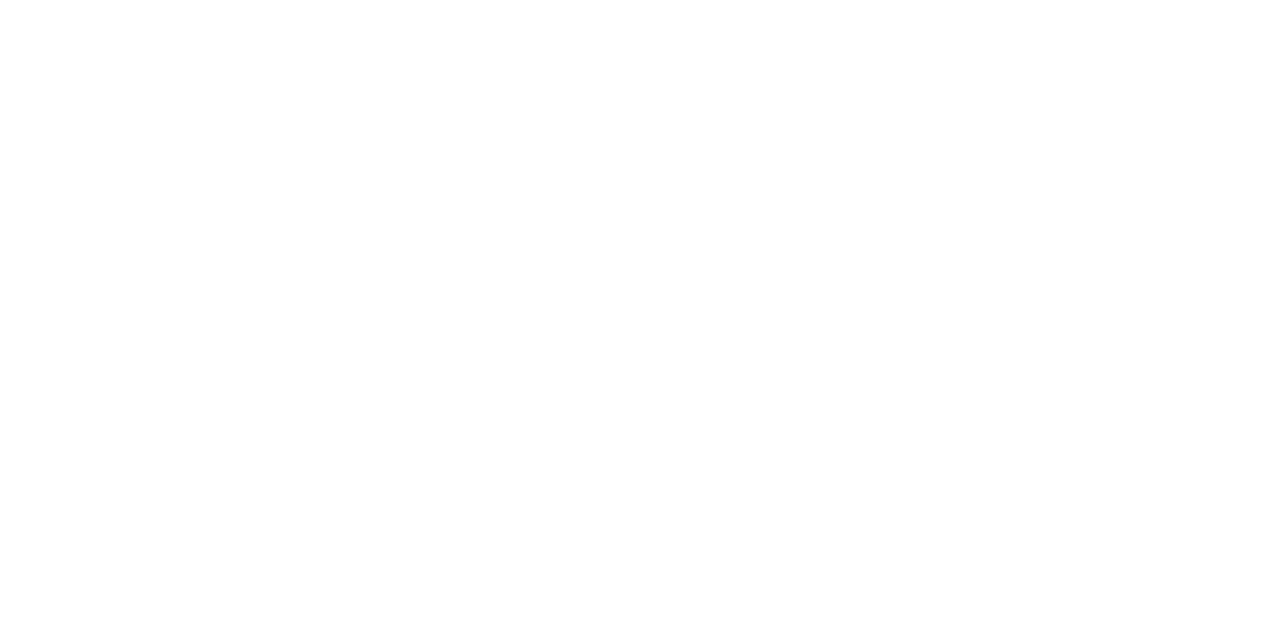 scroll, scrollTop: 0, scrollLeft: 0, axis: both 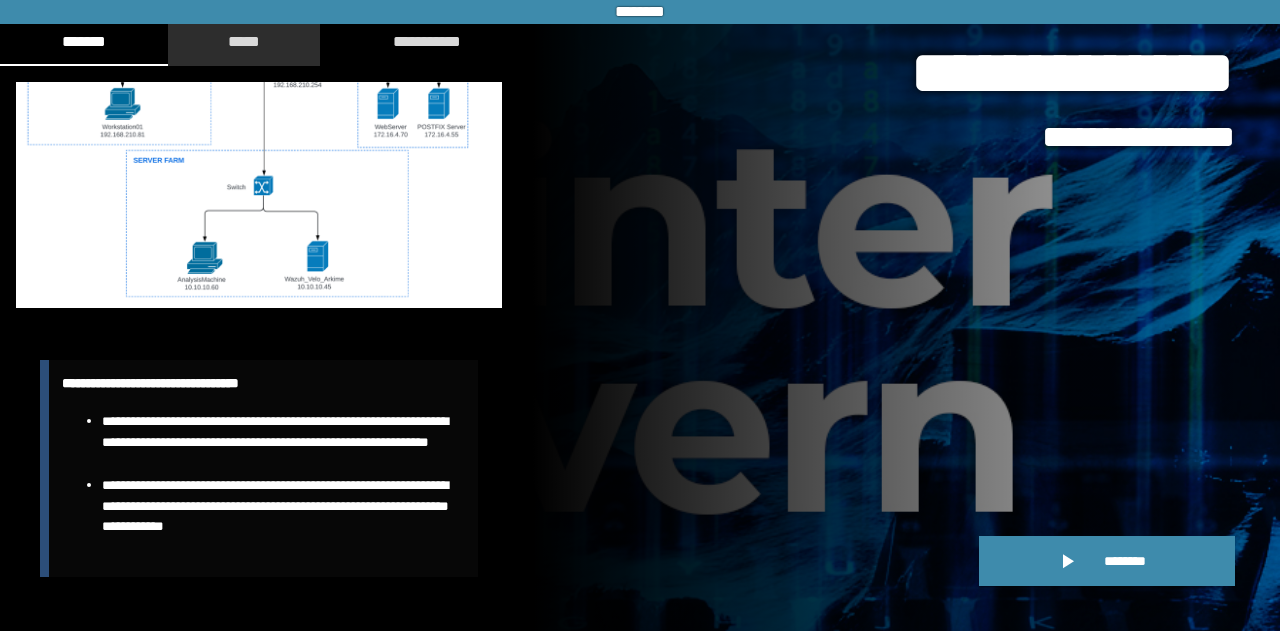 click on "*****" at bounding box center (244, 41) 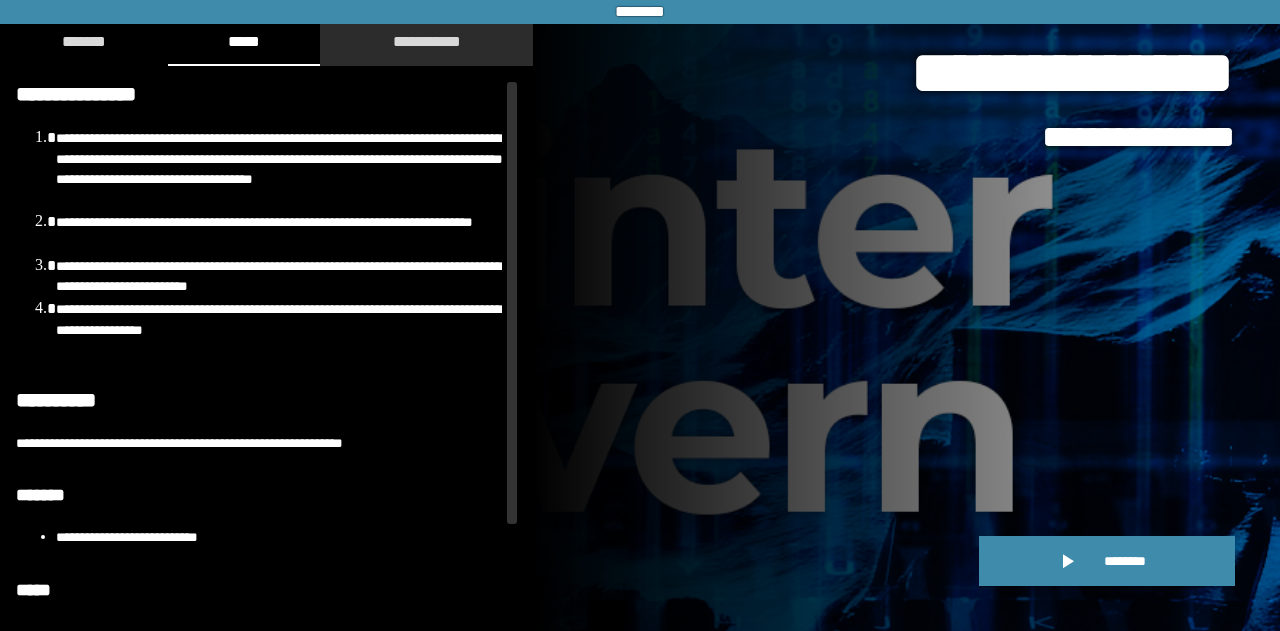 click on "**********" at bounding box center [427, 41] 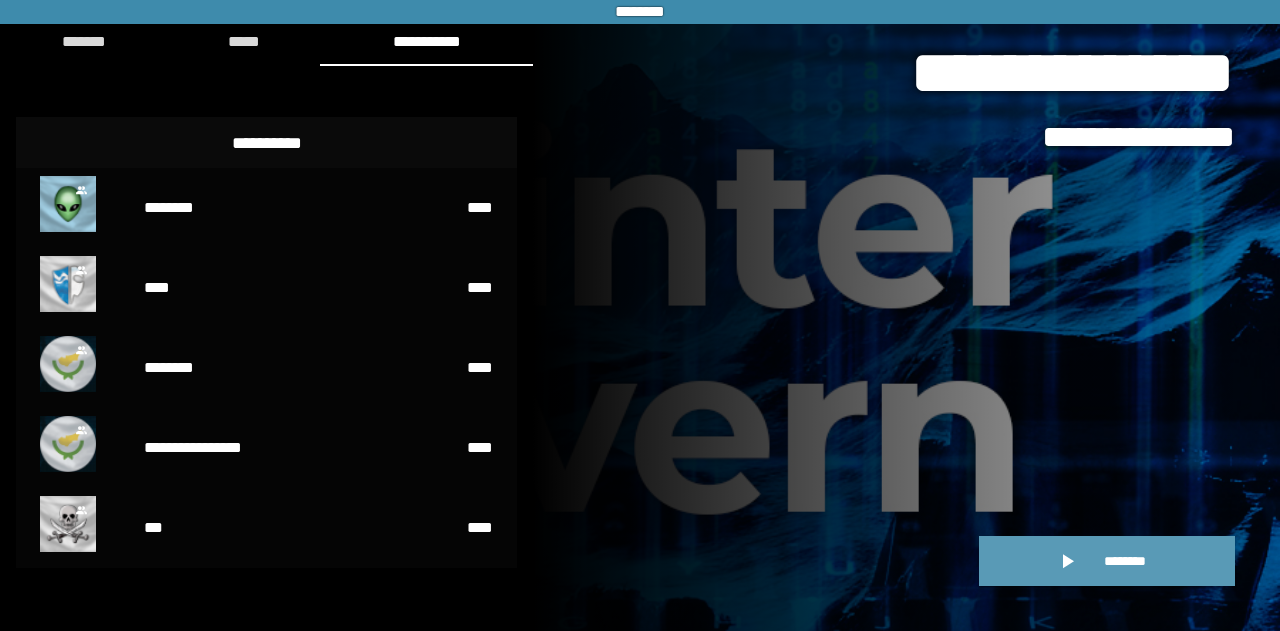 click on "********" at bounding box center [1107, 561] 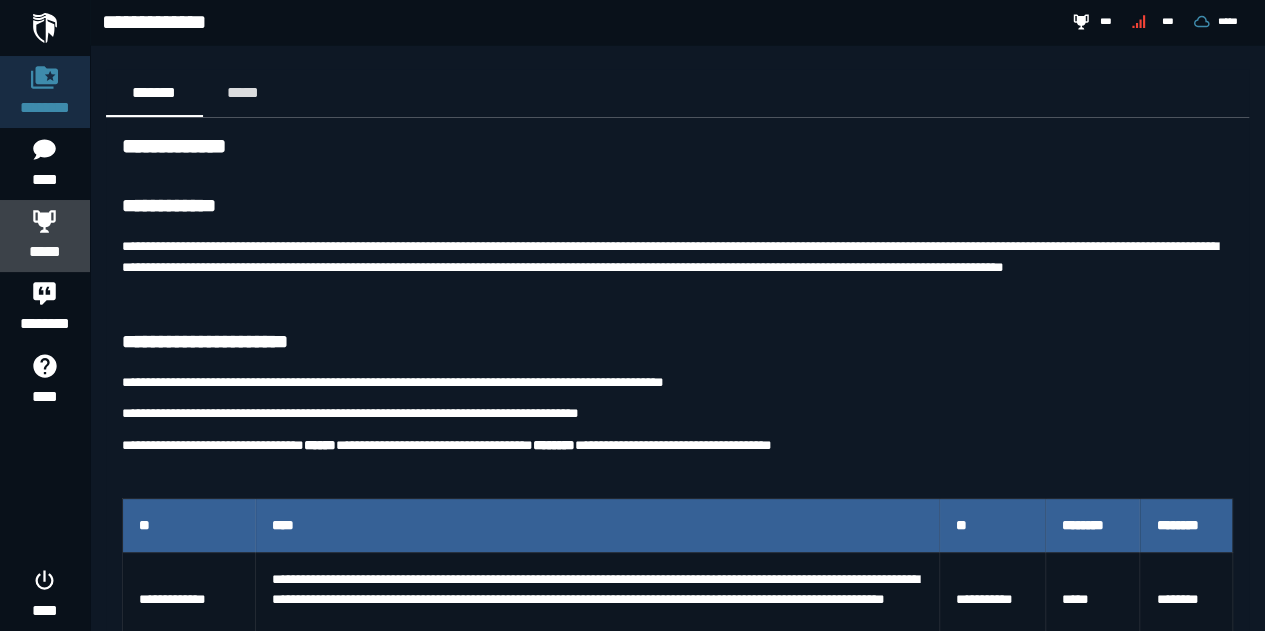 click 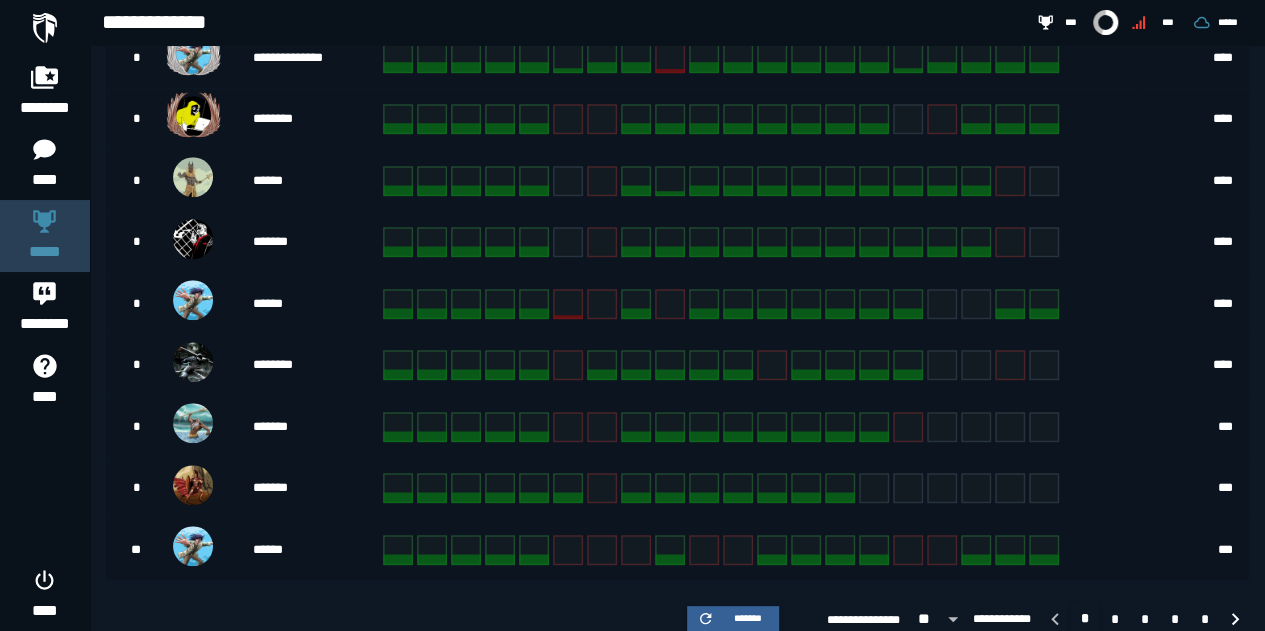 scroll, scrollTop: 571, scrollLeft: 0, axis: vertical 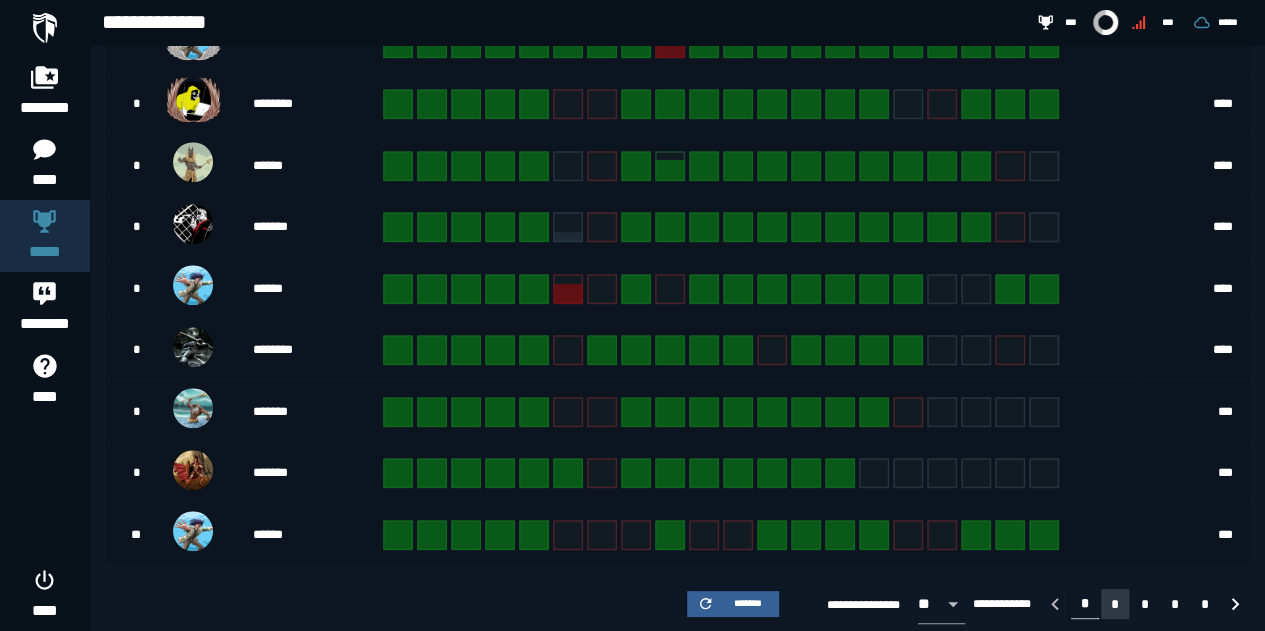 click on "*" at bounding box center [1115, 604] 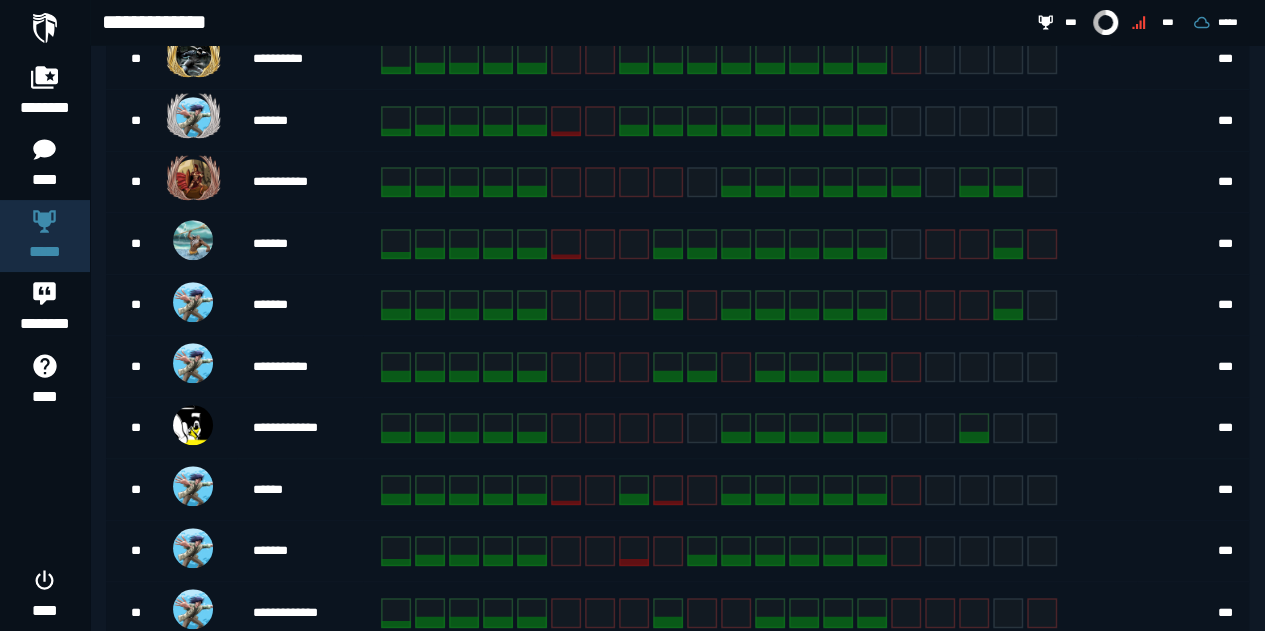 scroll, scrollTop: 496, scrollLeft: 0, axis: vertical 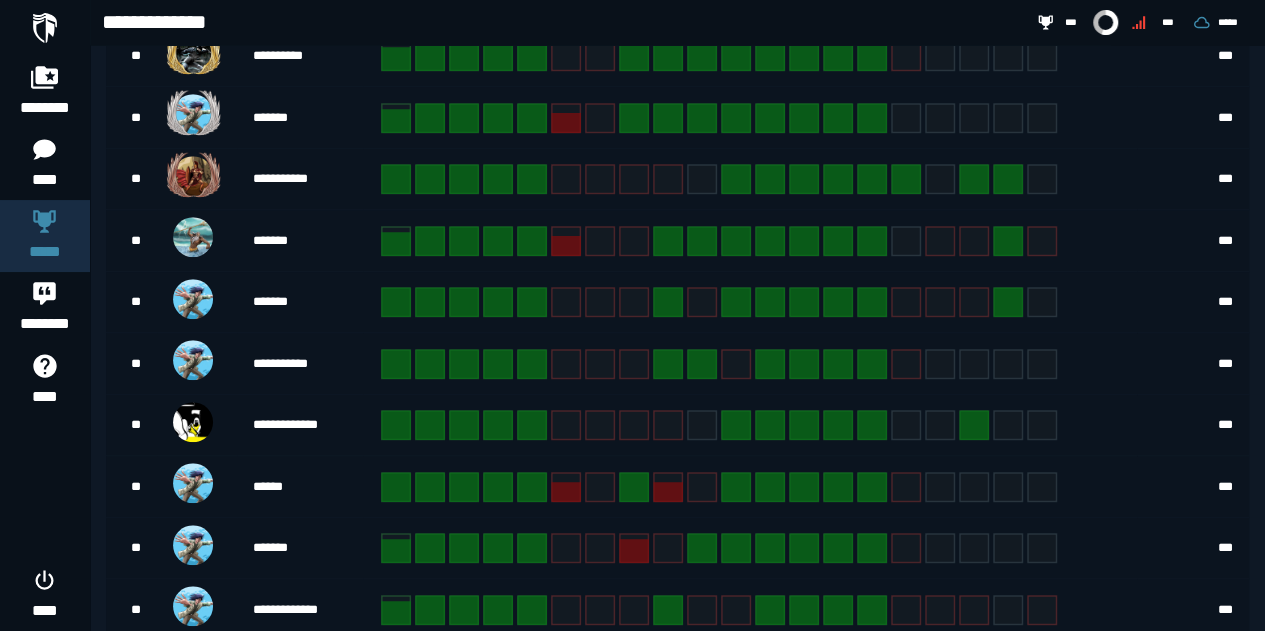 click at bounding box center (45, 28) 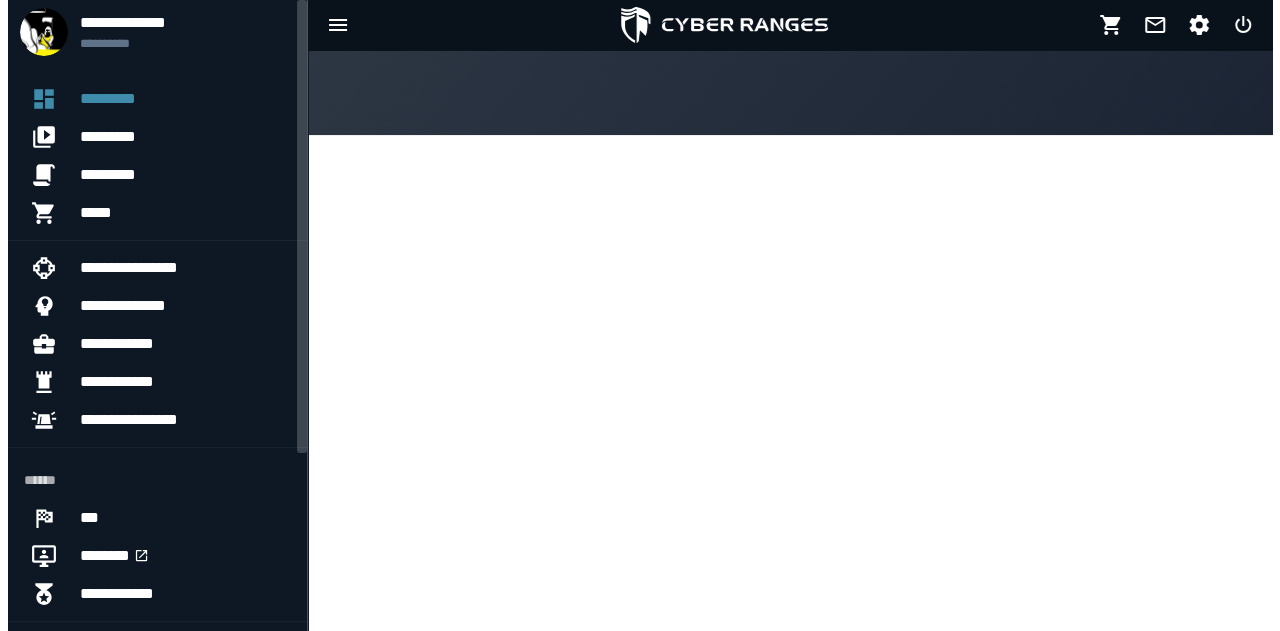 scroll, scrollTop: 0, scrollLeft: 0, axis: both 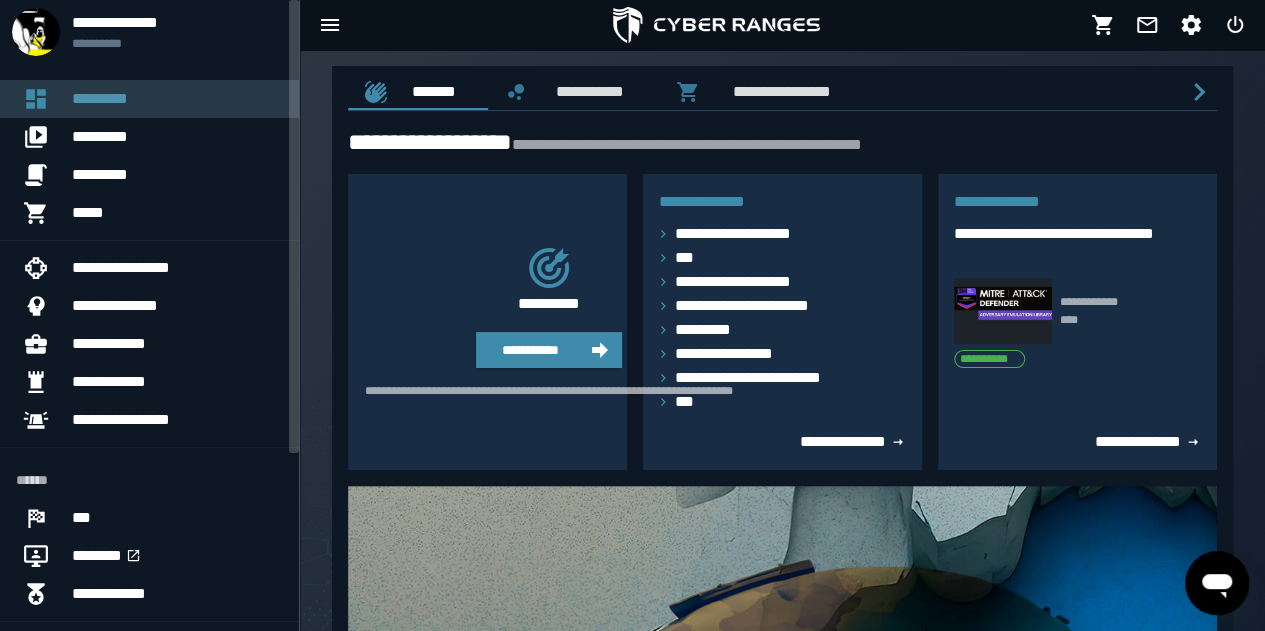 click on "*********" at bounding box center [177, 99] 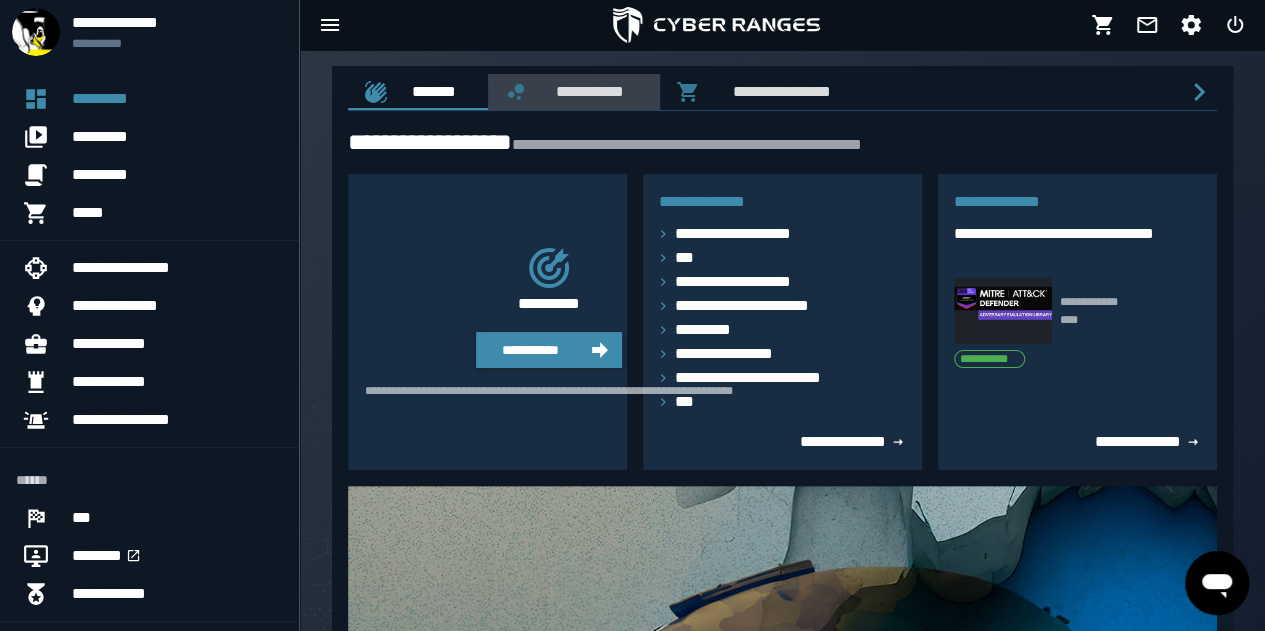 click on "**********" at bounding box center (586, 91) 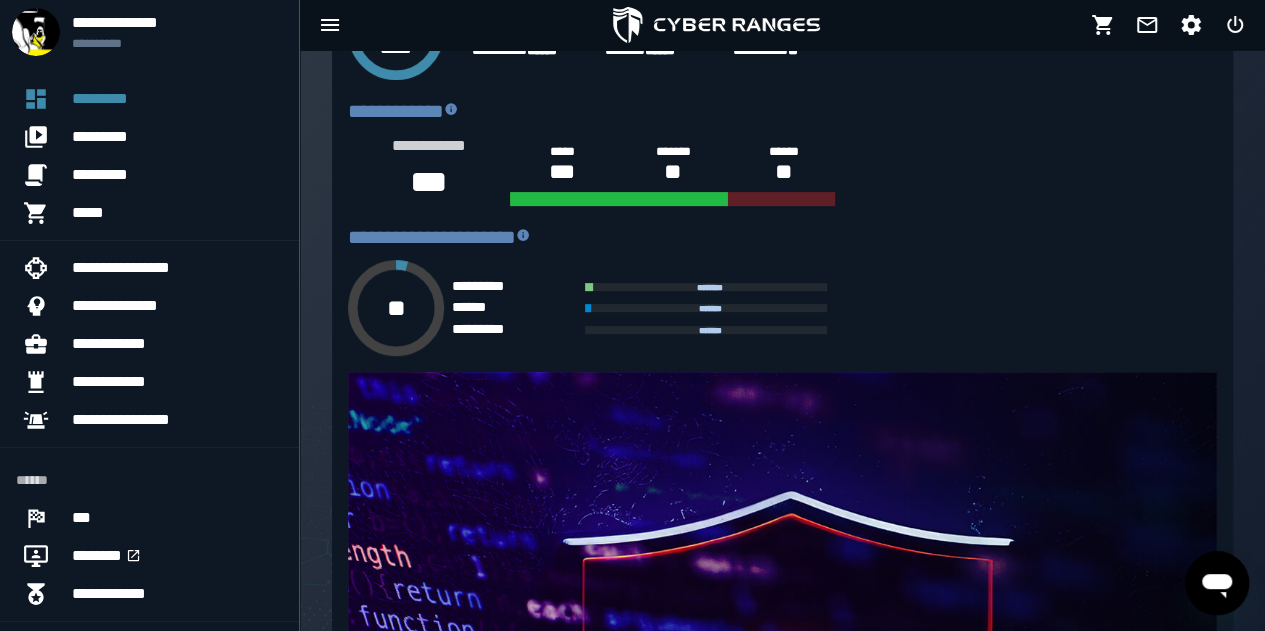 scroll, scrollTop: 271, scrollLeft: 0, axis: vertical 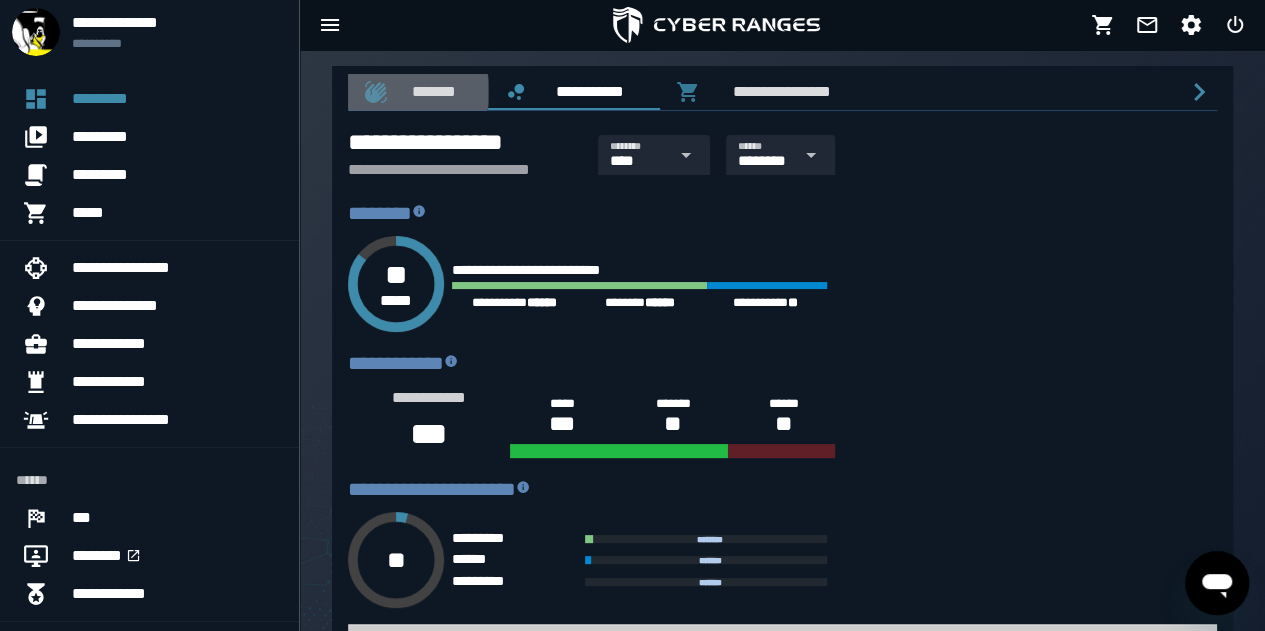 click on "*******" at bounding box center [430, 91] 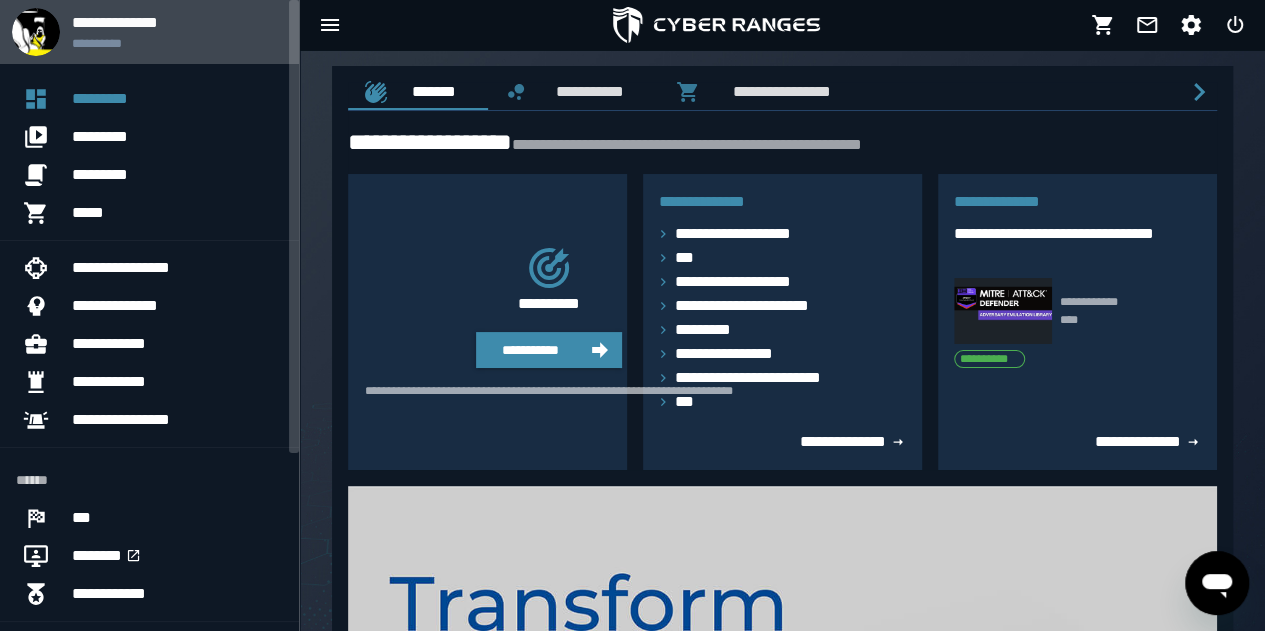 click at bounding box center [36, 32] 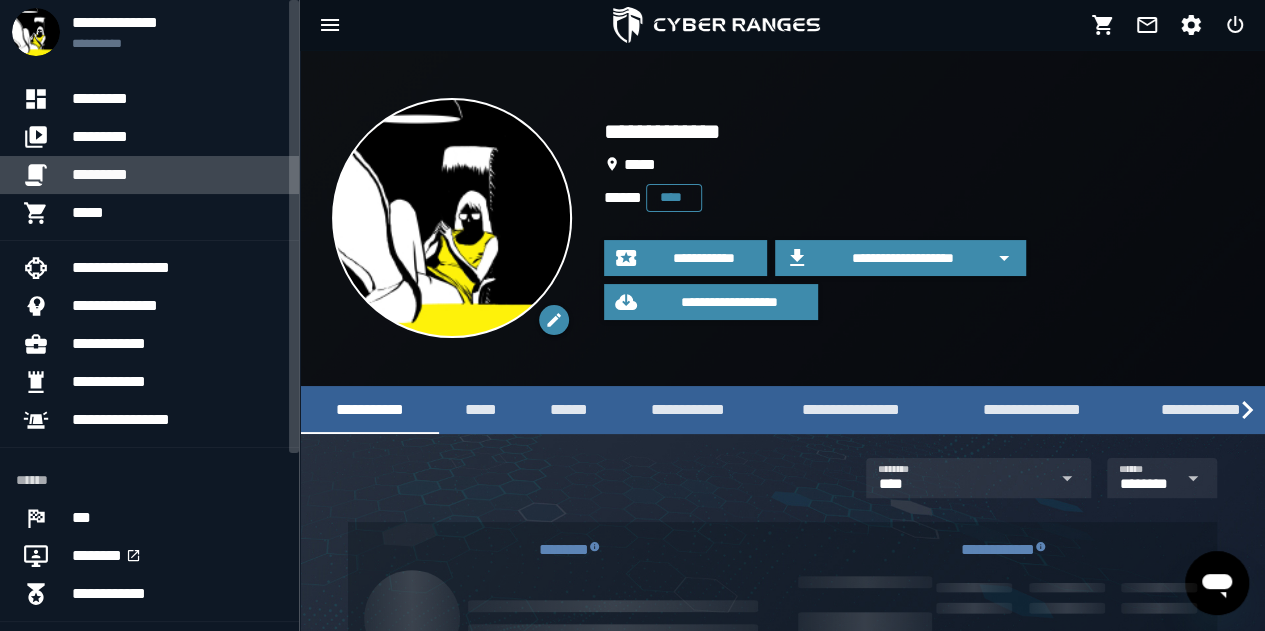 click on "*********" at bounding box center [177, 175] 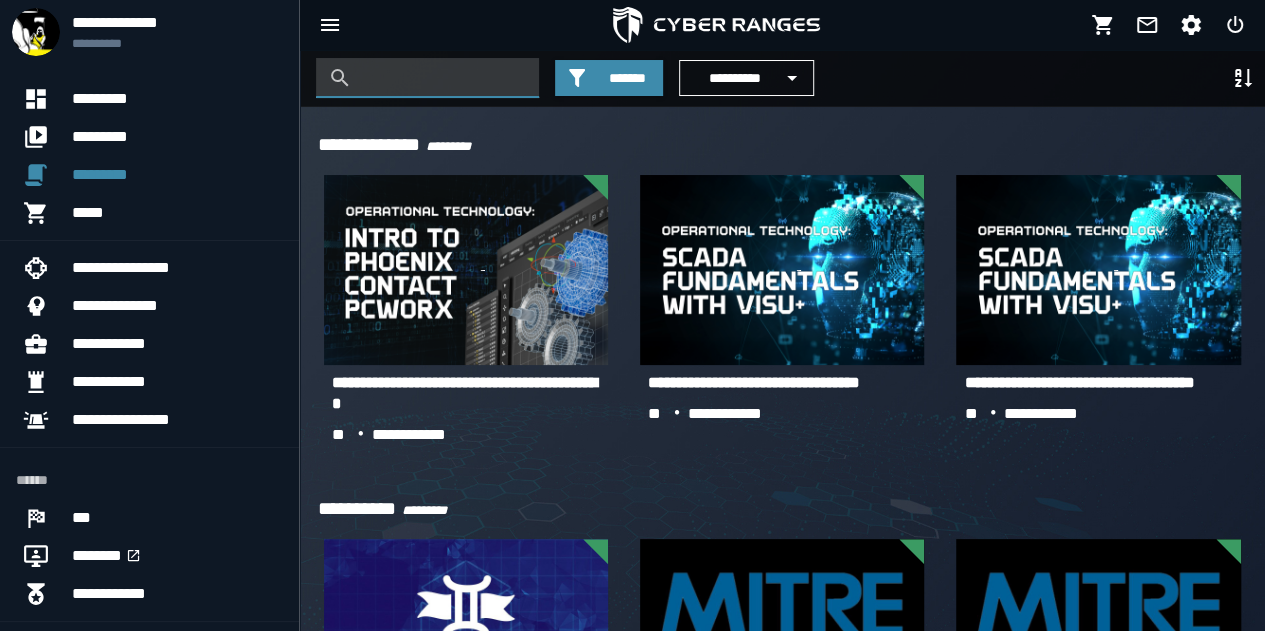 click at bounding box center [442, 78] 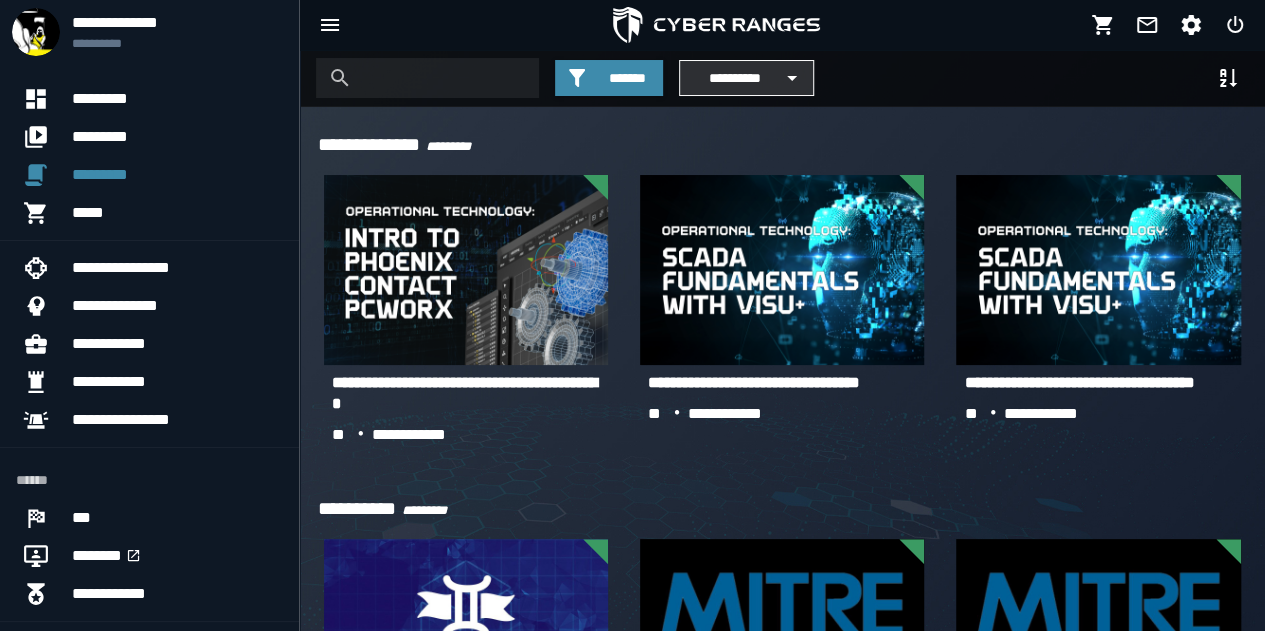click on "**********" at bounding box center (734, 78) 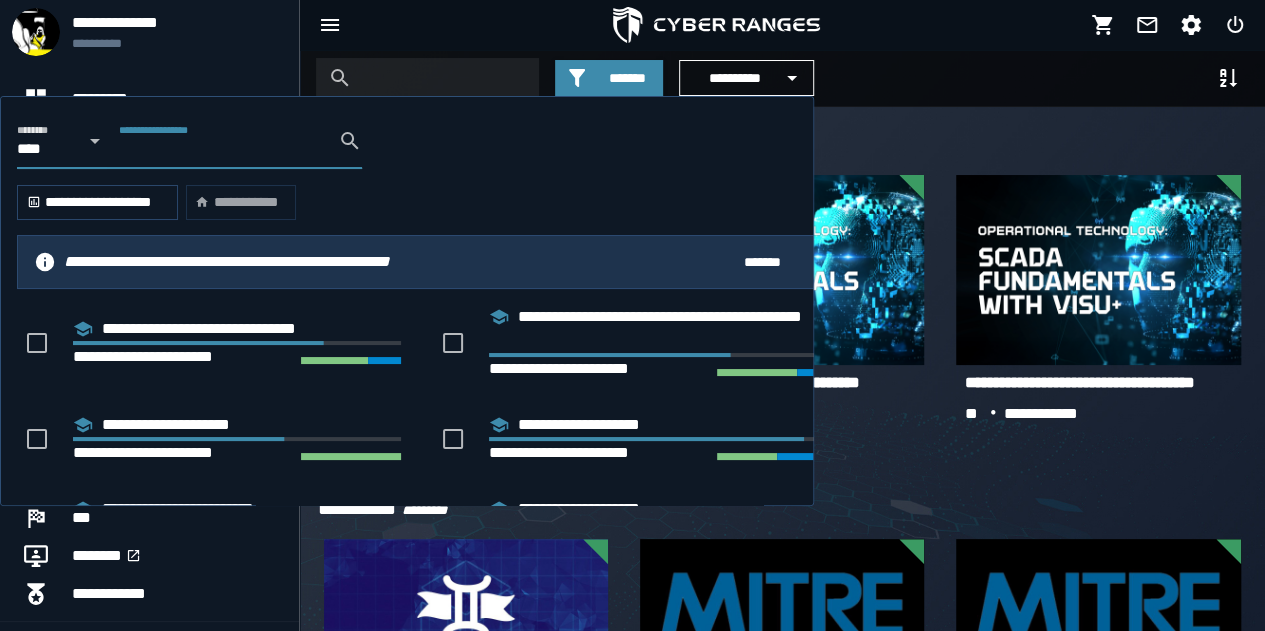 click on "**********" at bounding box center (222, 141) 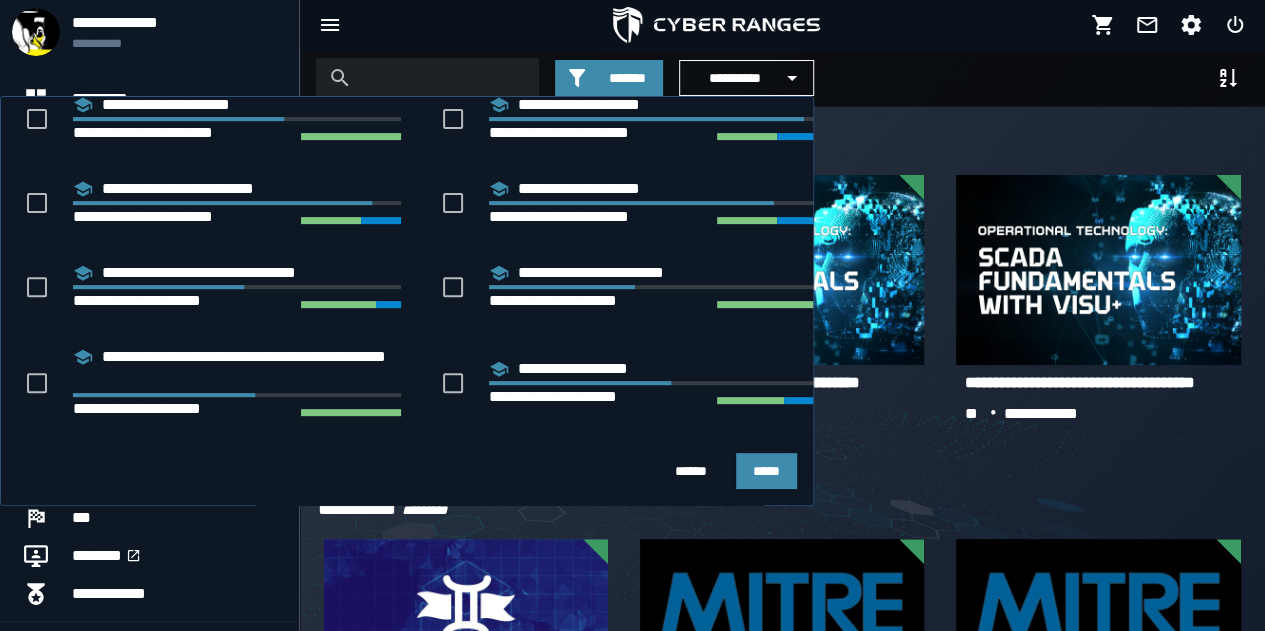 scroll, scrollTop: 334, scrollLeft: 0, axis: vertical 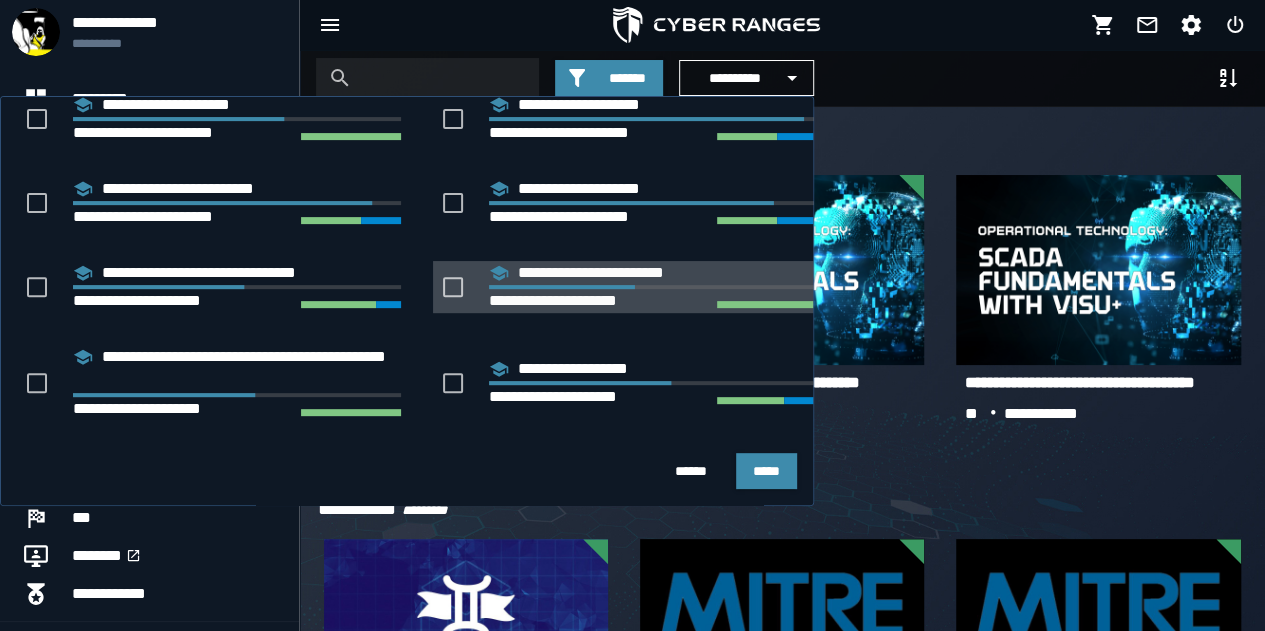 click at bounding box center [562, 287] 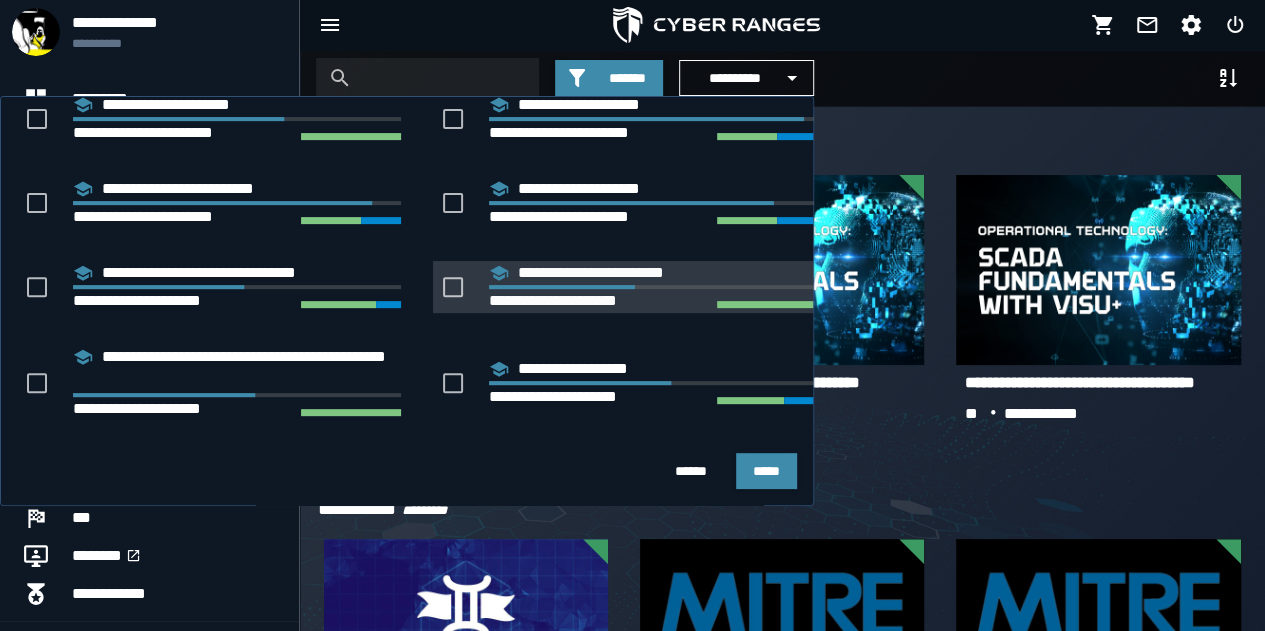 scroll, scrollTop: 0, scrollLeft: 0, axis: both 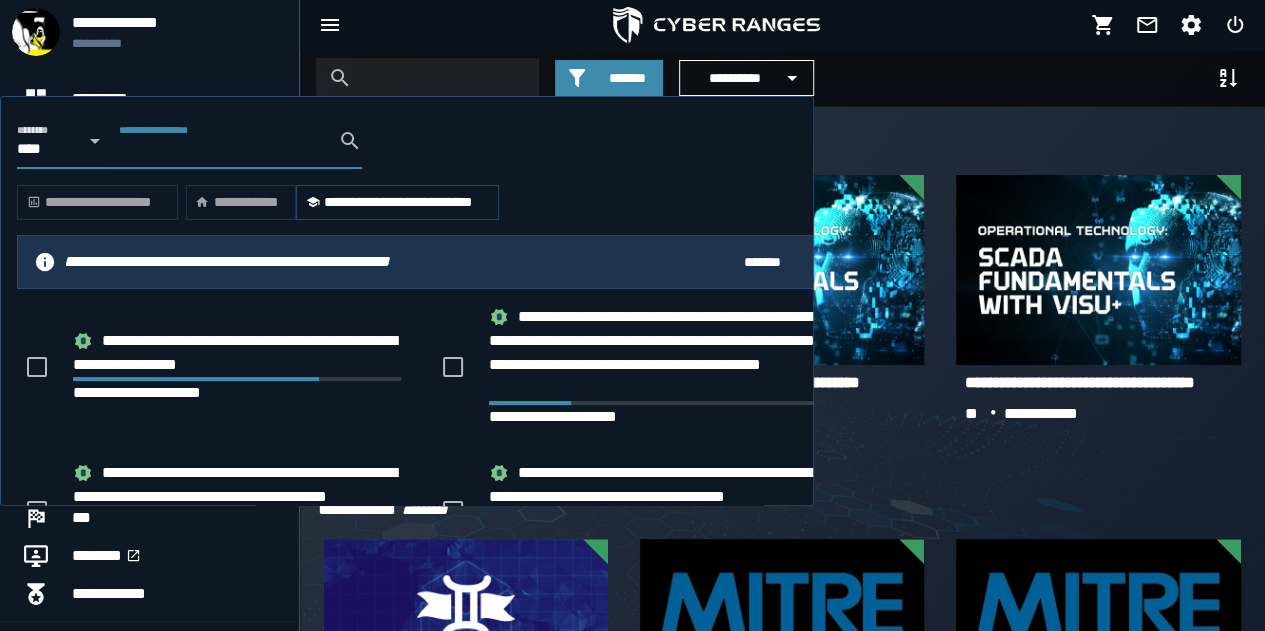 click on "**********" at bounding box center [222, 141] 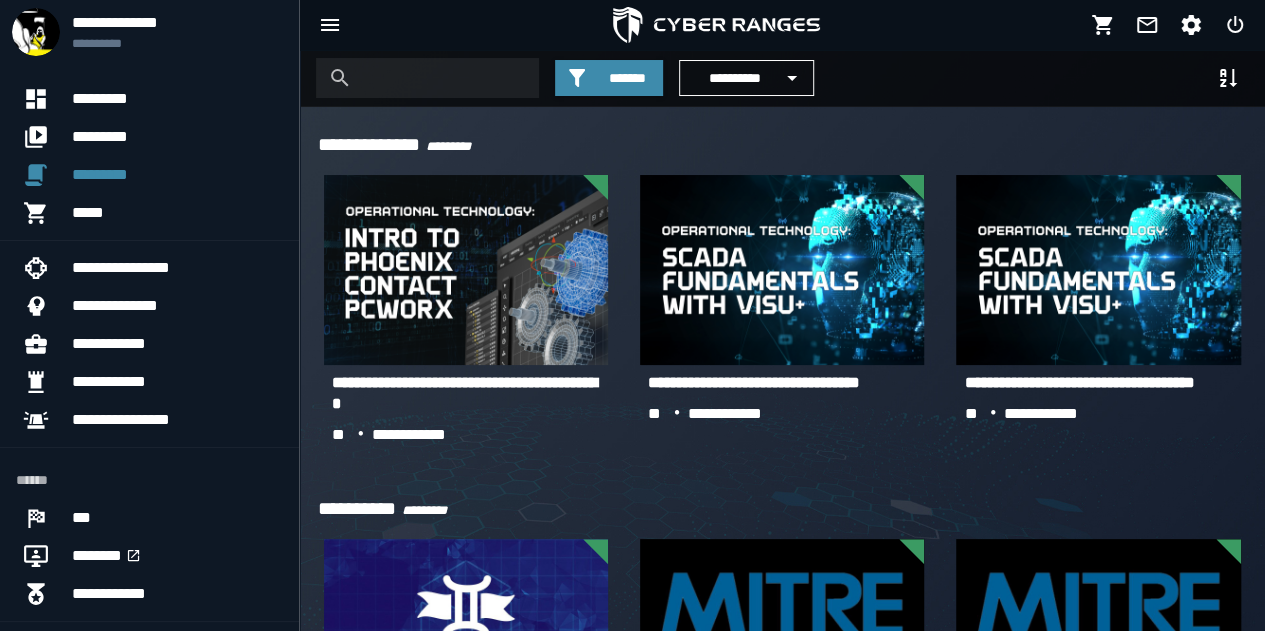 click on "**********" 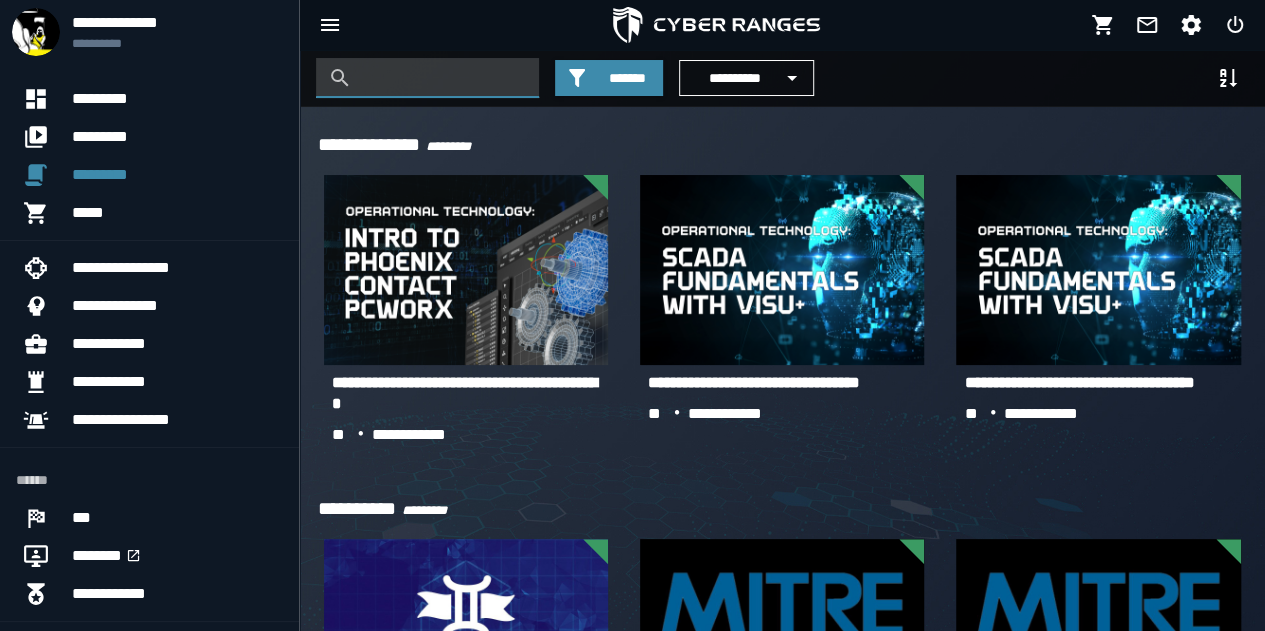 click at bounding box center [442, 78] 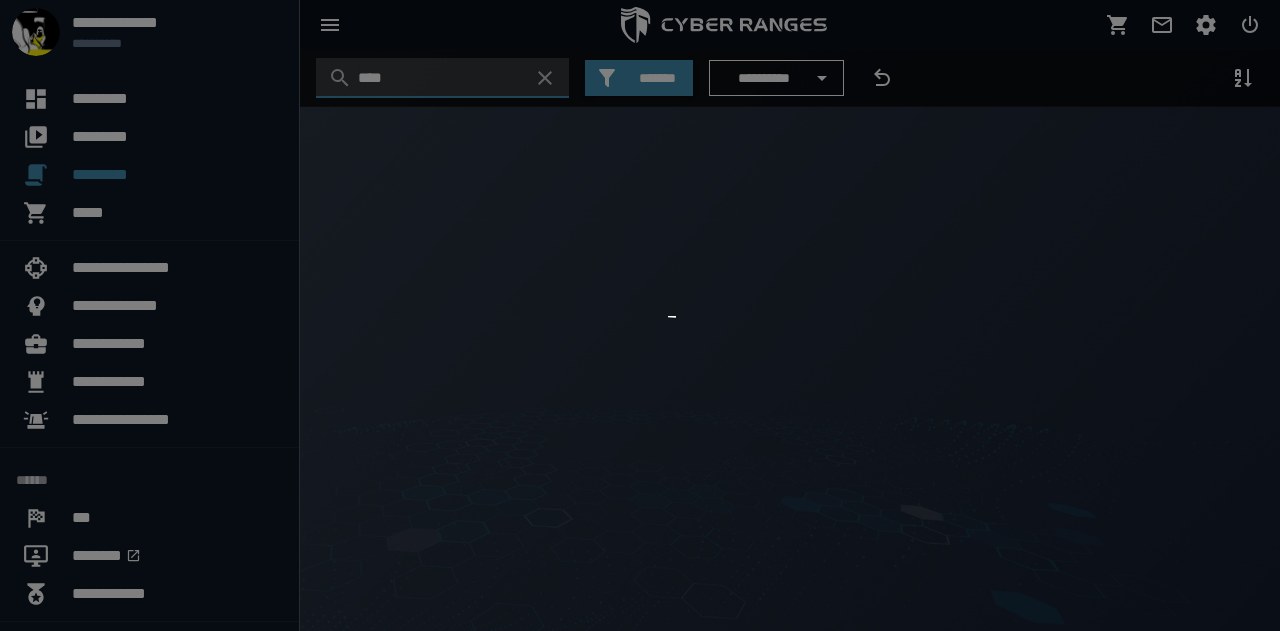 type on "****" 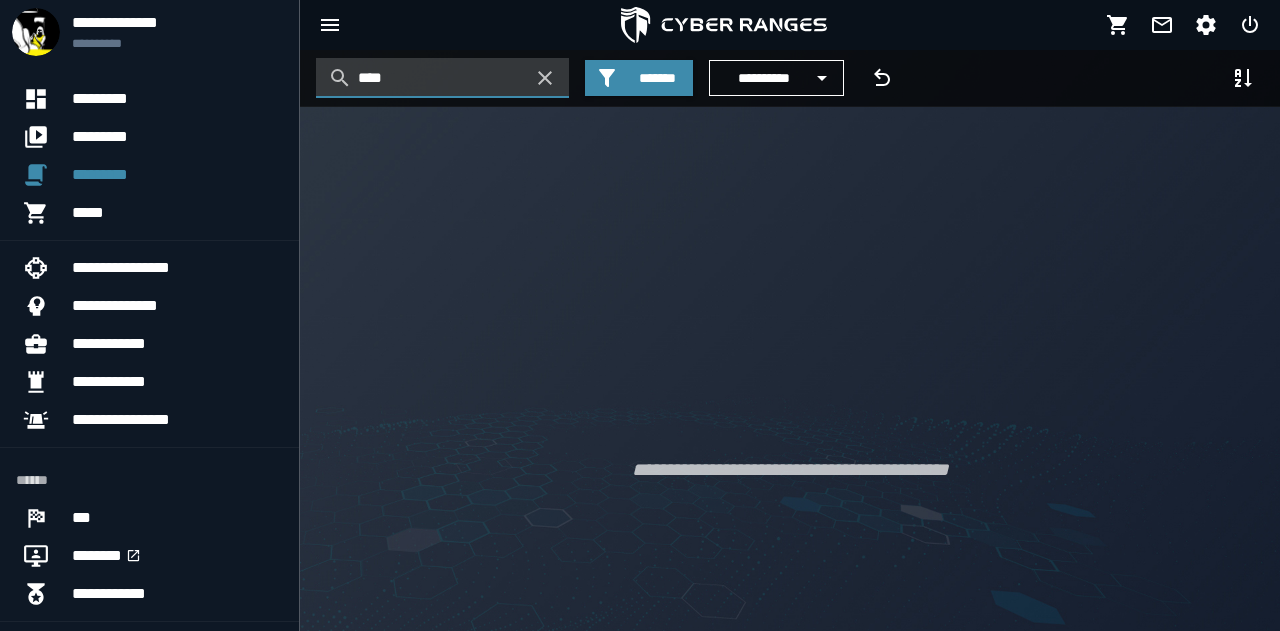 click on "****" at bounding box center [442, 78] 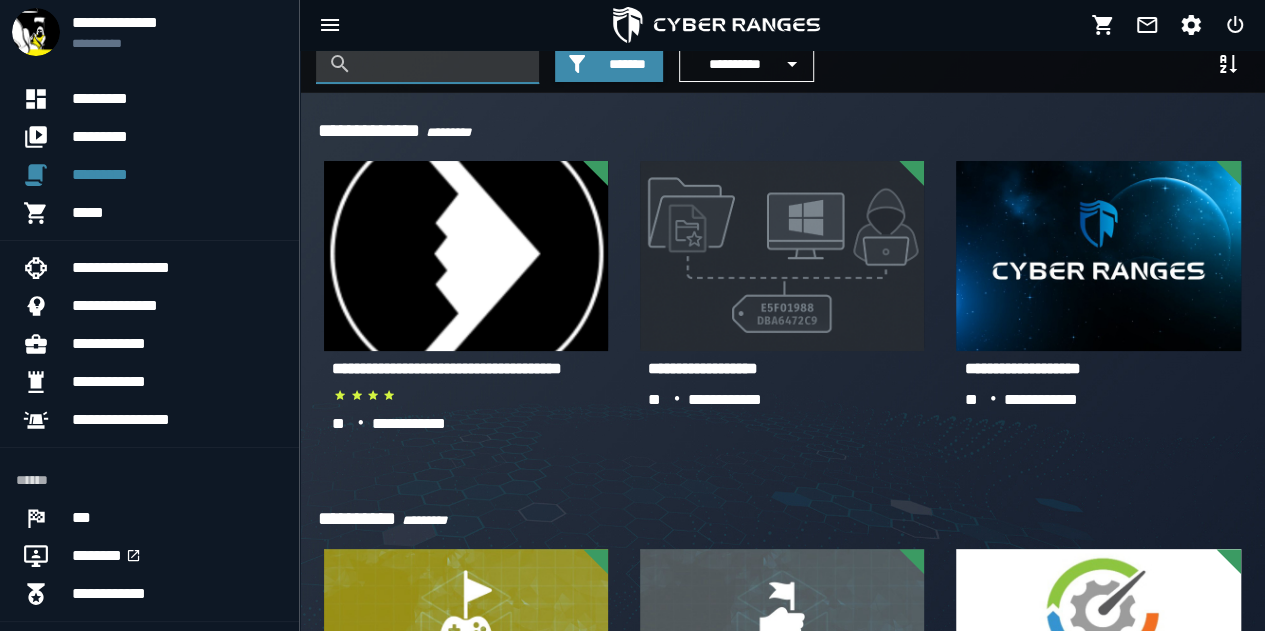scroll, scrollTop: 0, scrollLeft: 0, axis: both 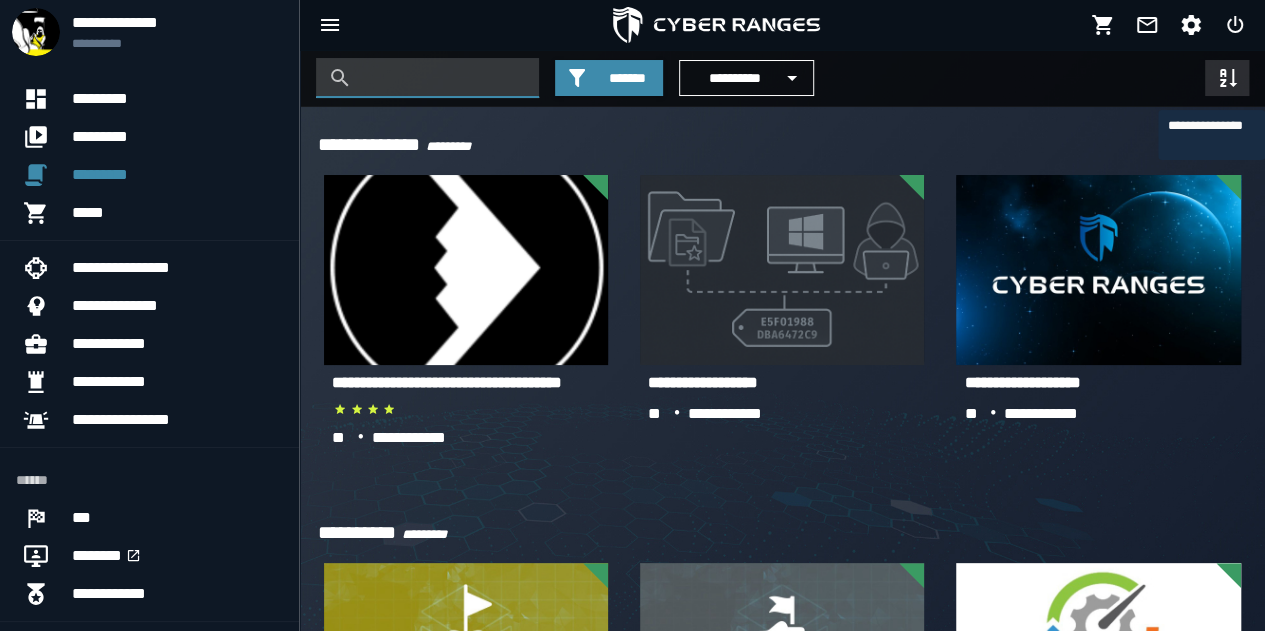click 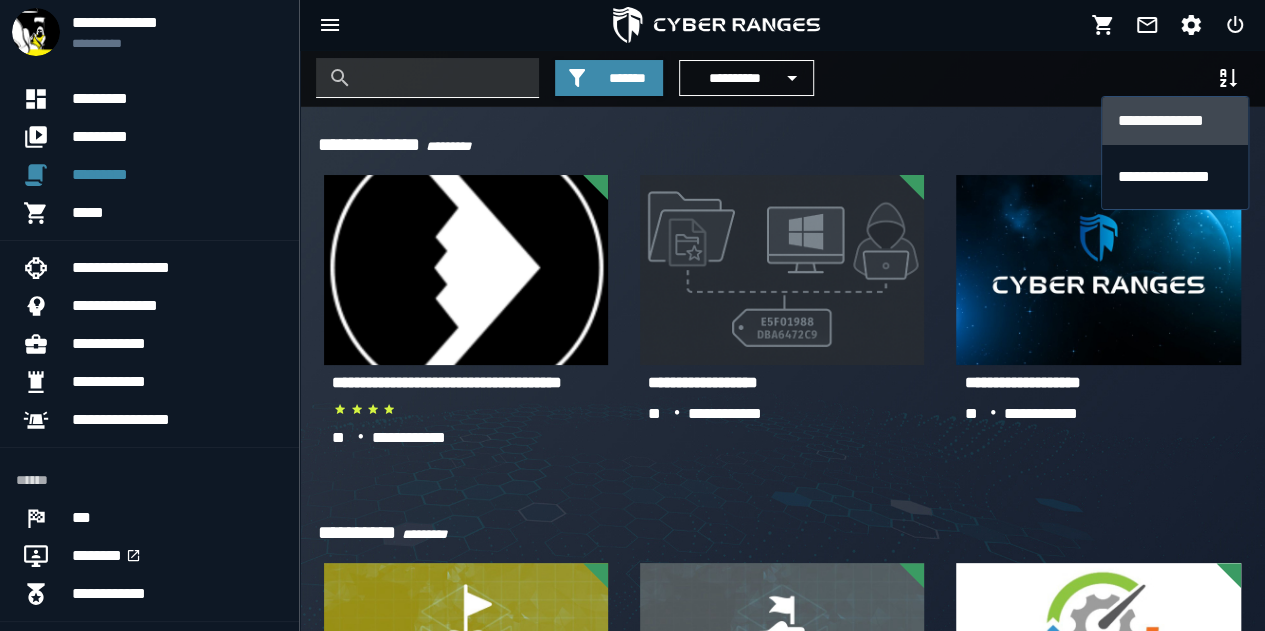 click on "**********" 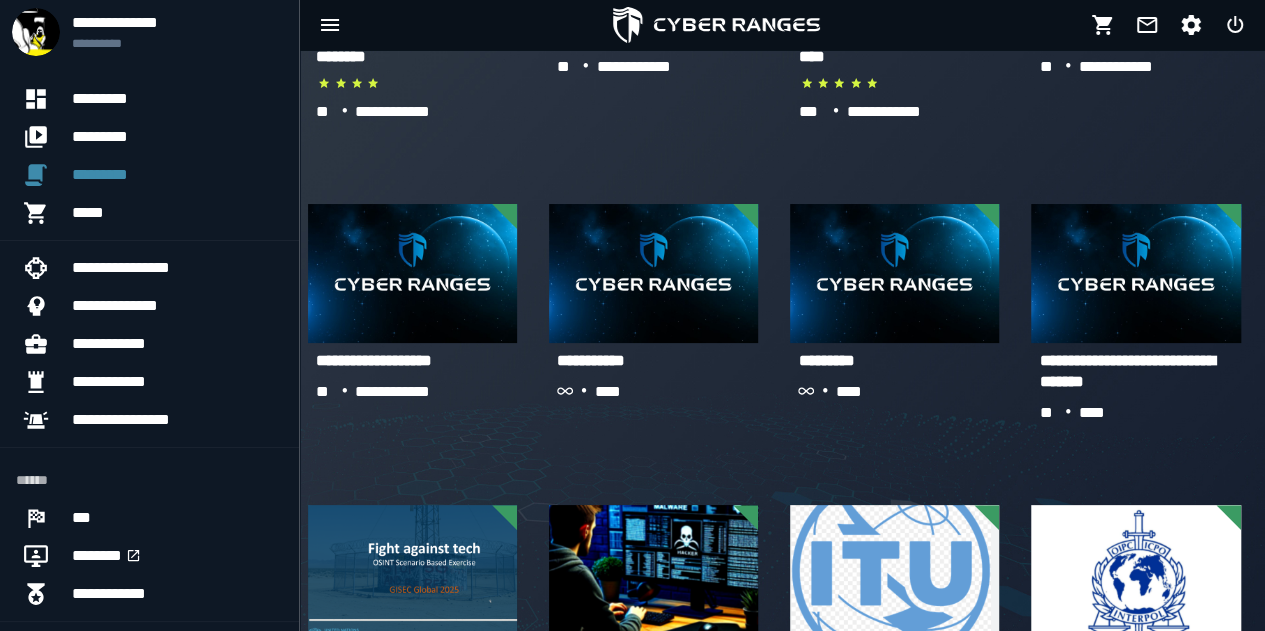scroll, scrollTop: 285, scrollLeft: 0, axis: vertical 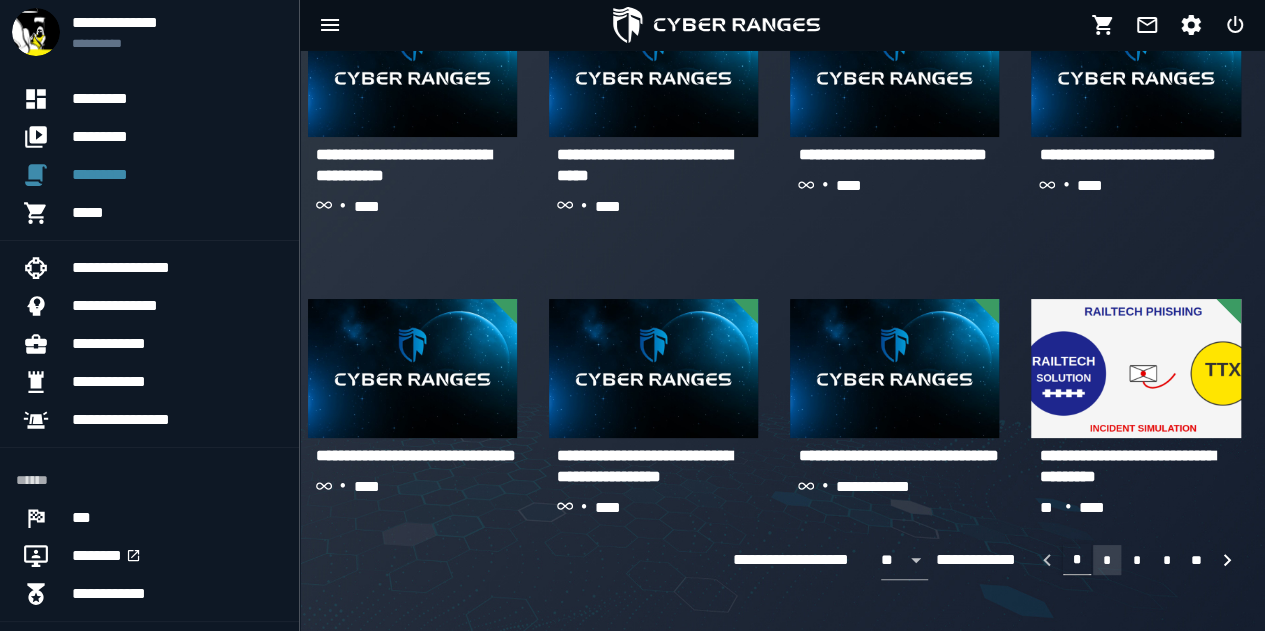 click on "*" at bounding box center (1107, 560) 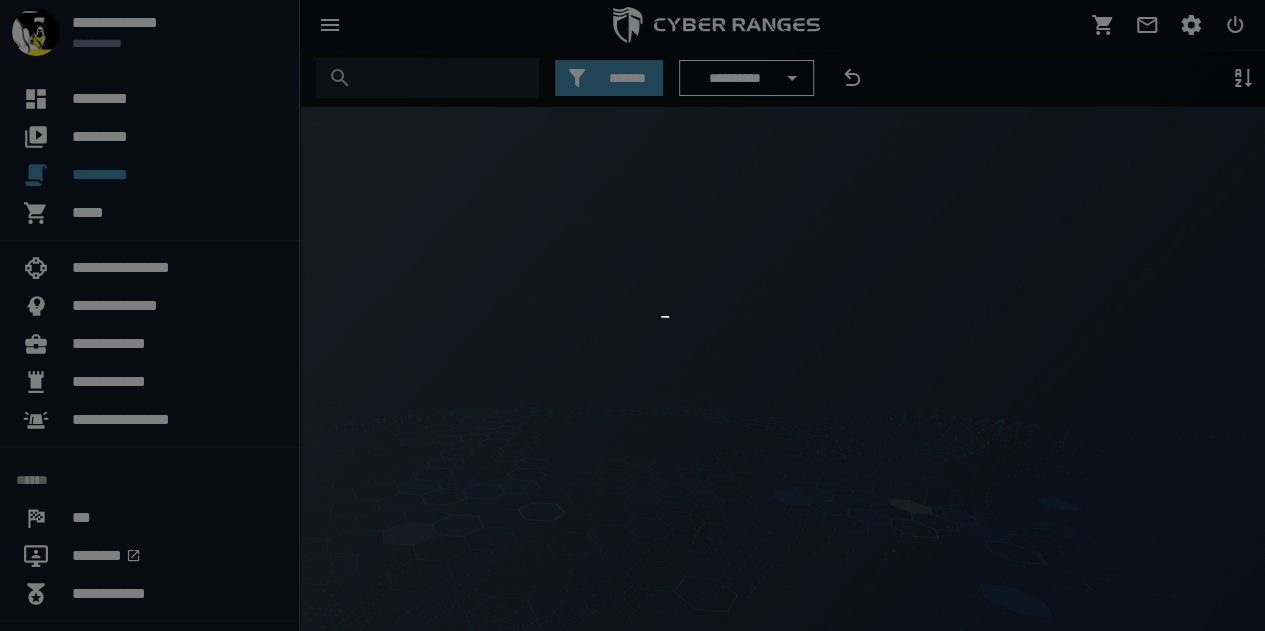 scroll, scrollTop: 0, scrollLeft: 0, axis: both 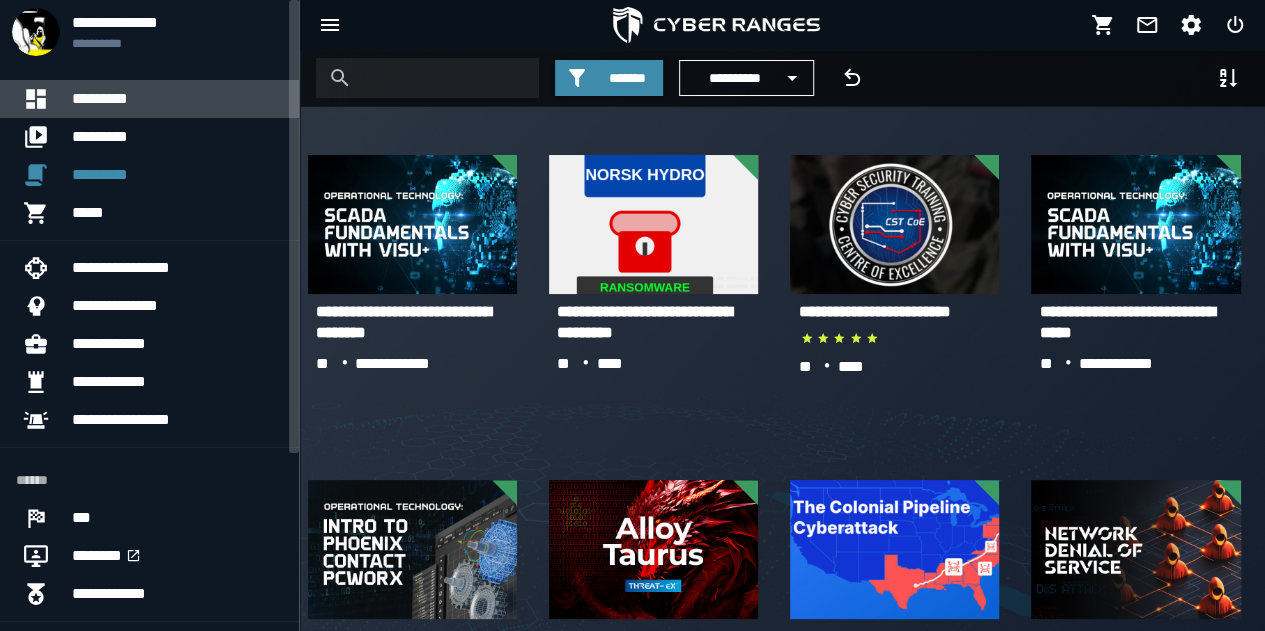 click on "*********" at bounding box center [177, 99] 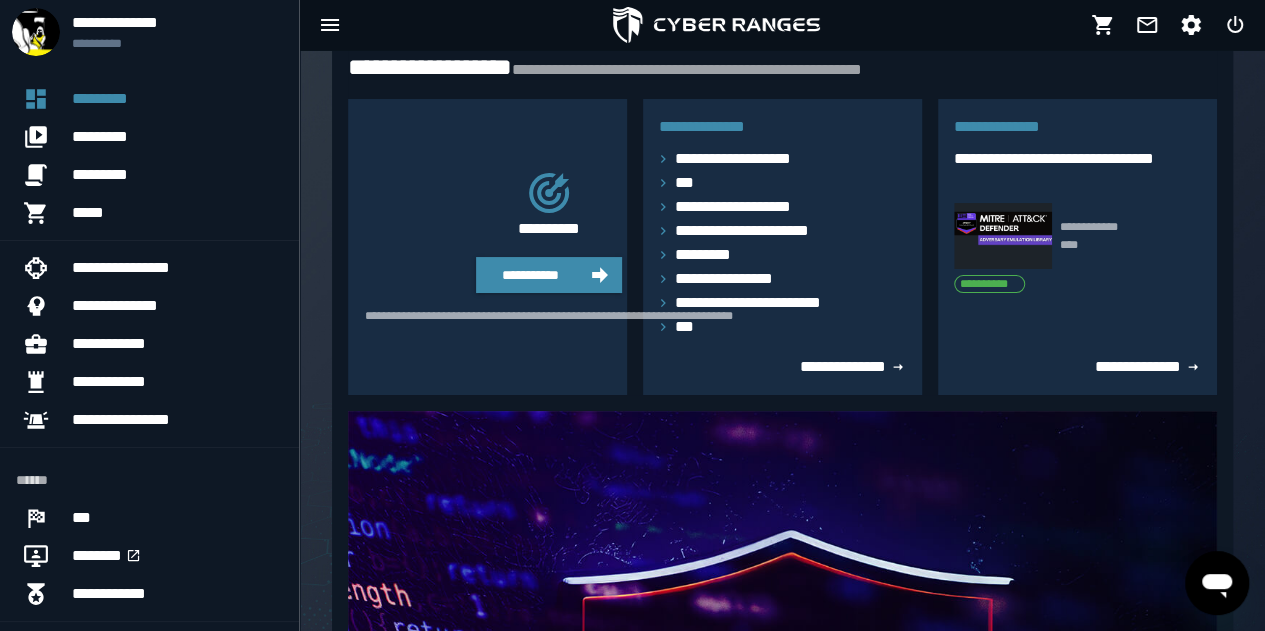 scroll, scrollTop: 0, scrollLeft: 0, axis: both 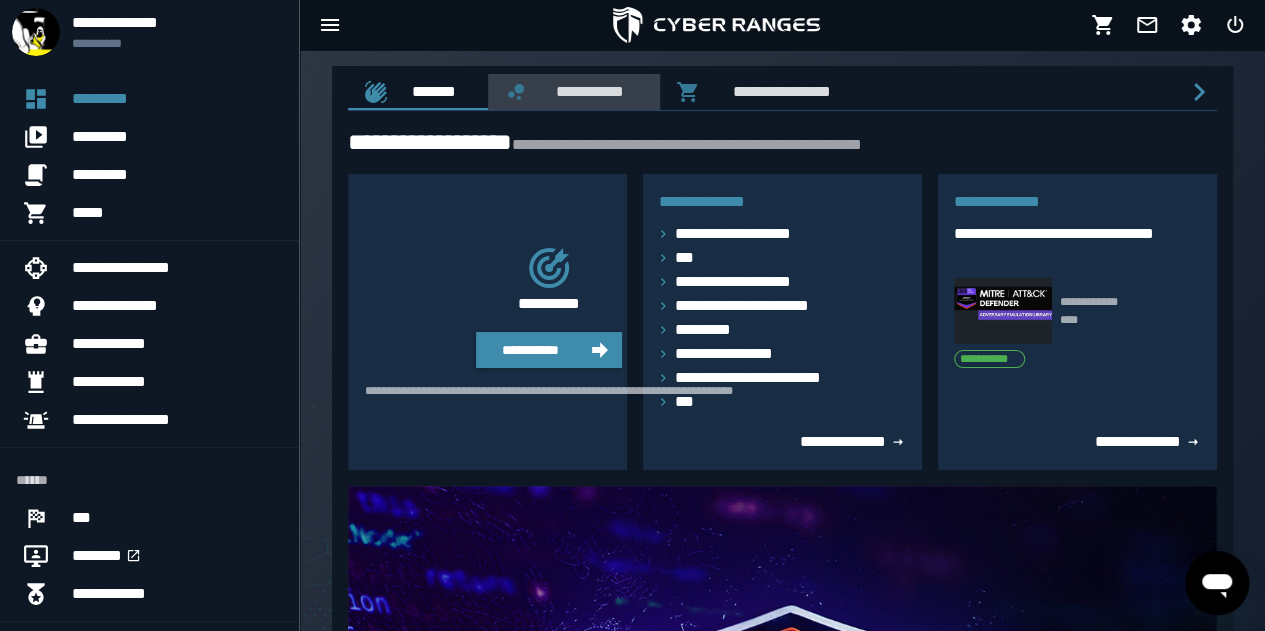 click on "**********" at bounding box center [586, 91] 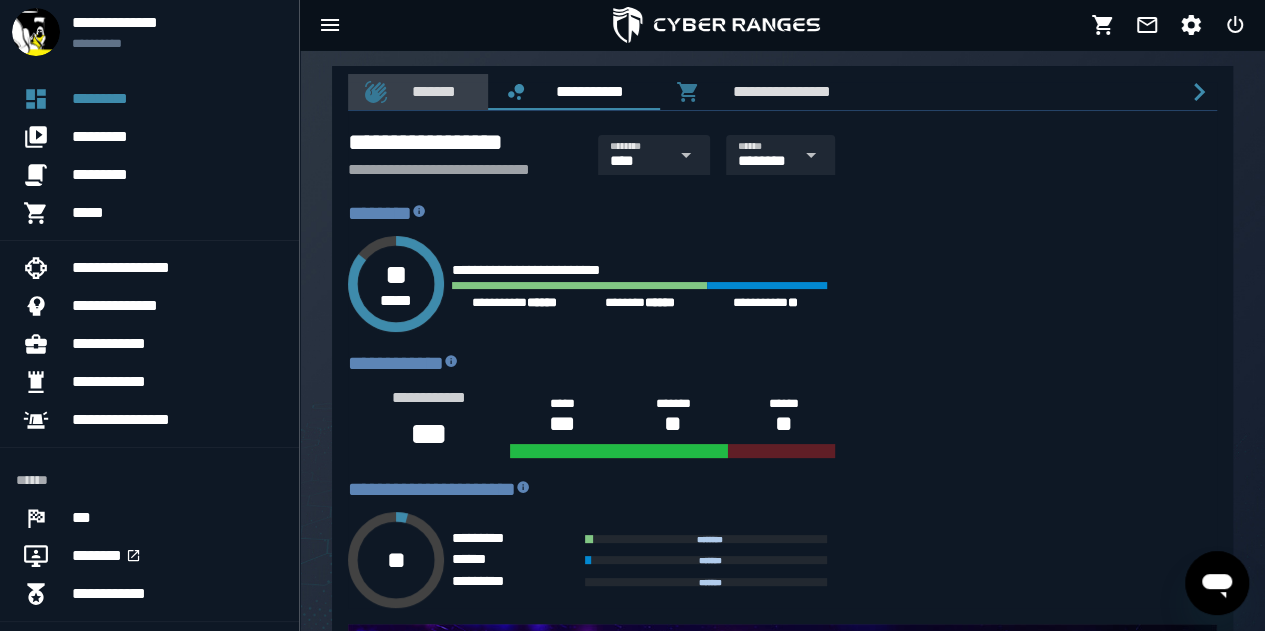click on "*******" at bounding box center [430, 91] 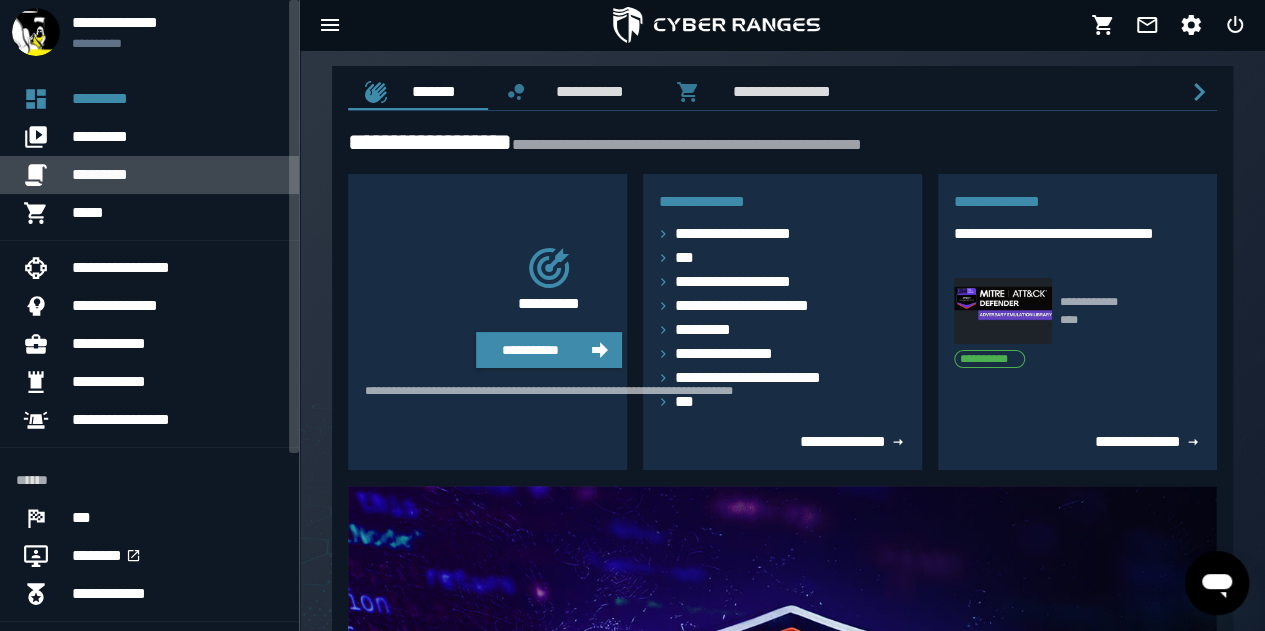 click on "*********" at bounding box center (177, 175) 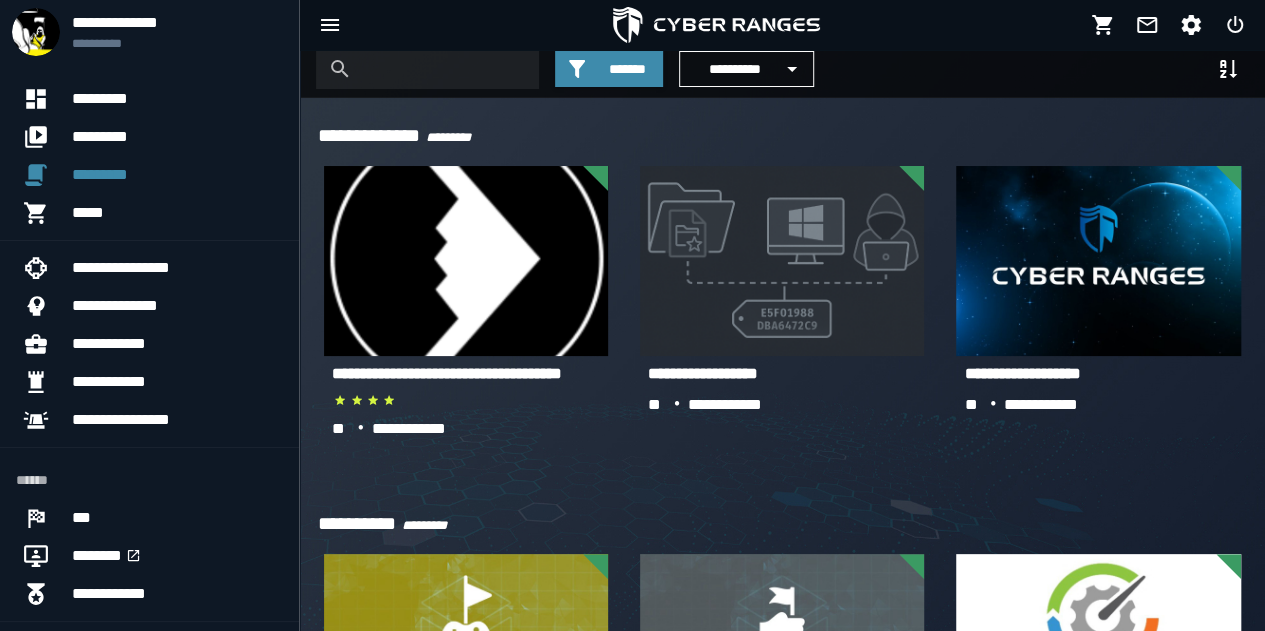 scroll, scrollTop: 0, scrollLeft: 0, axis: both 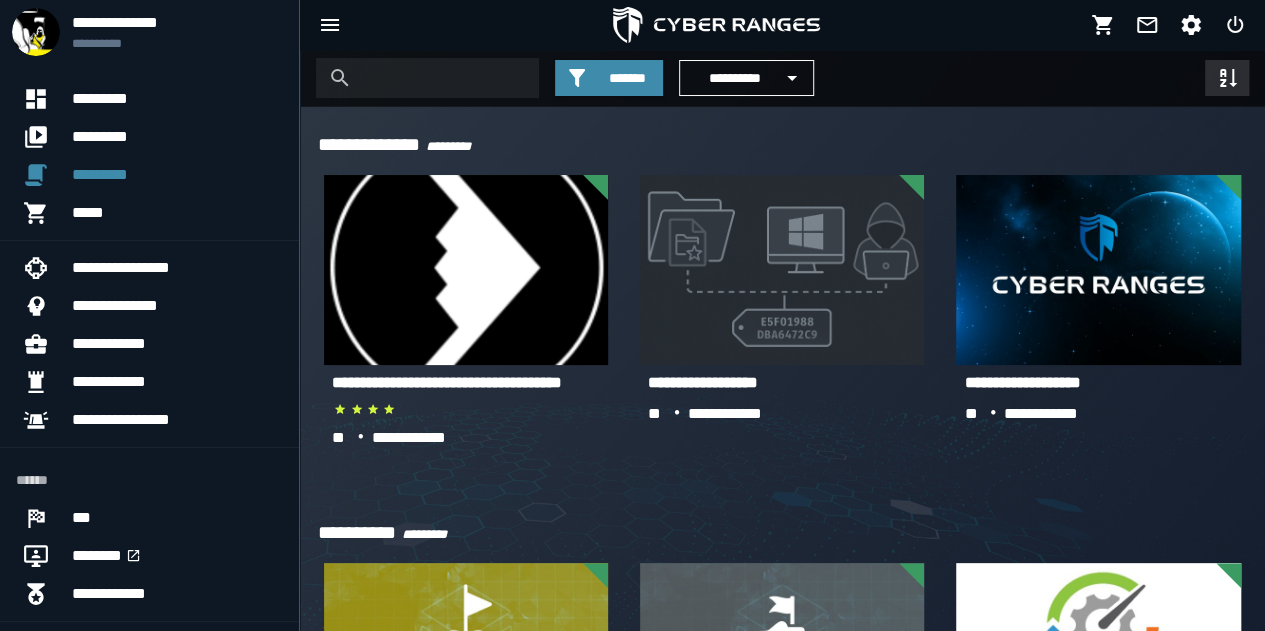 click on "**********" at bounding box center [774, 78] 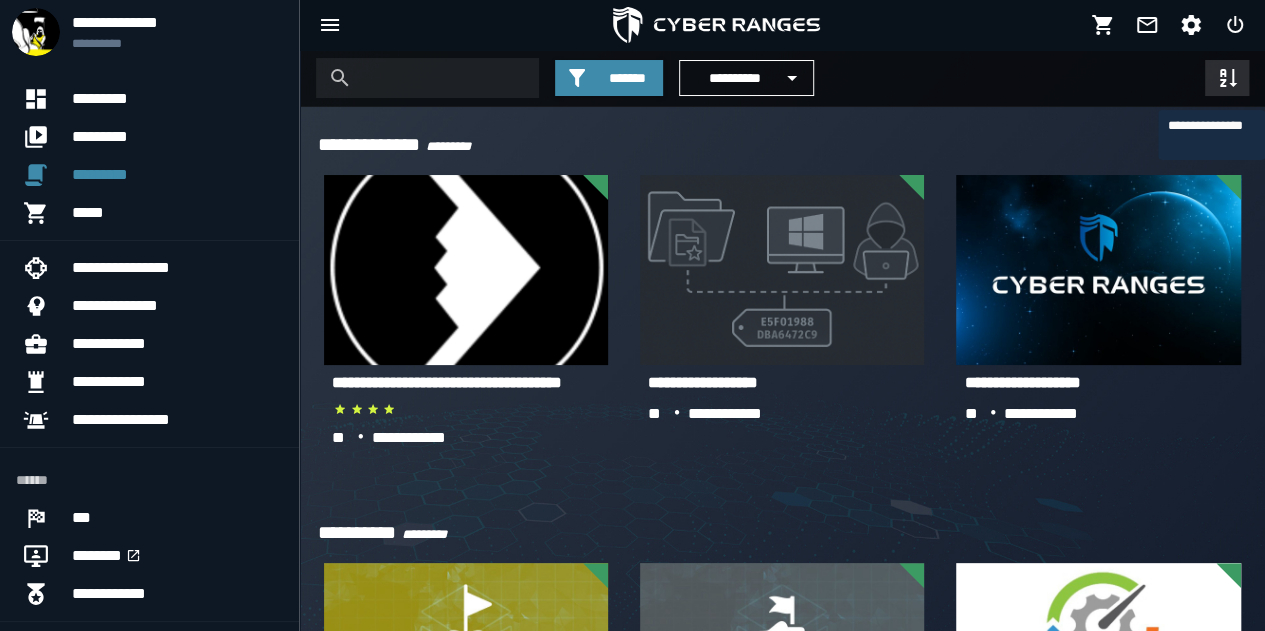 click 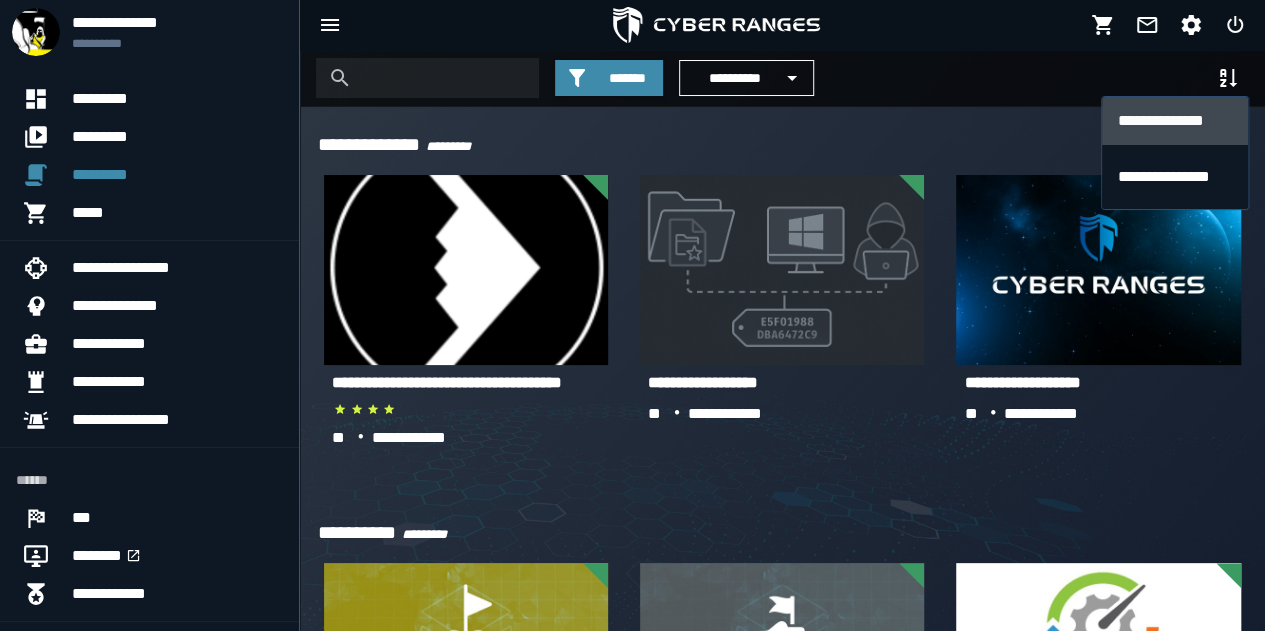 click on "**********" at bounding box center [1175, 121] 